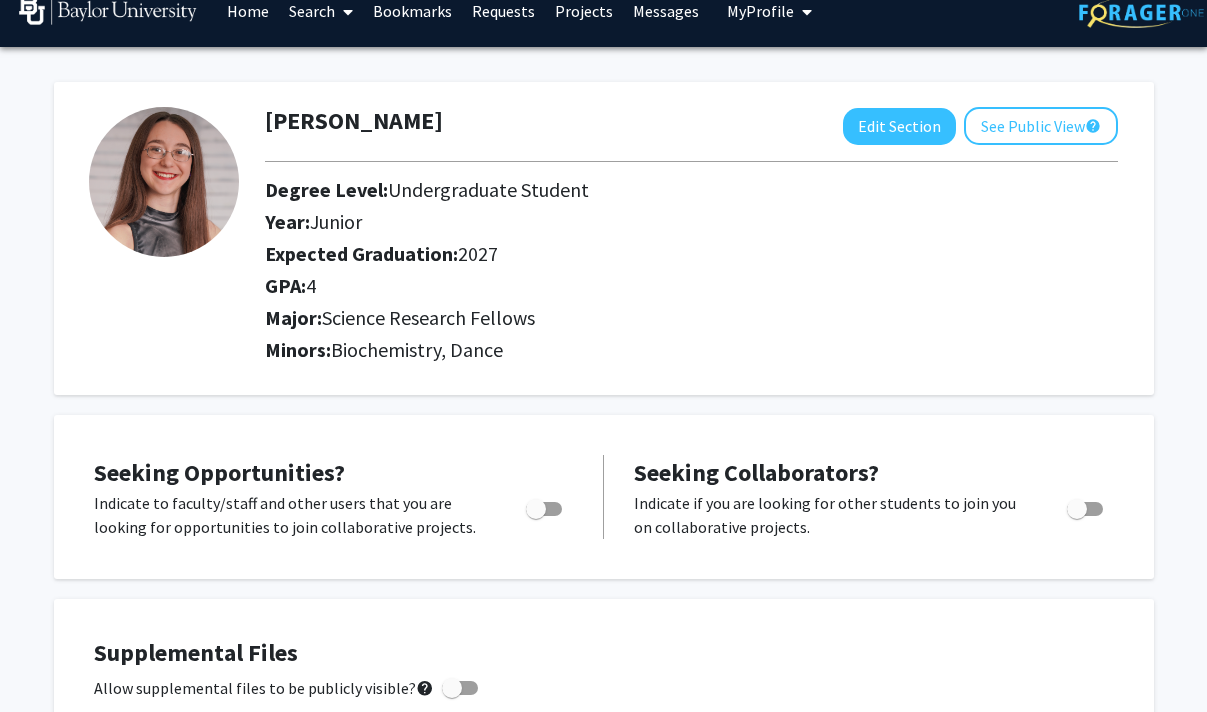 scroll, scrollTop: 0, scrollLeft: 0, axis: both 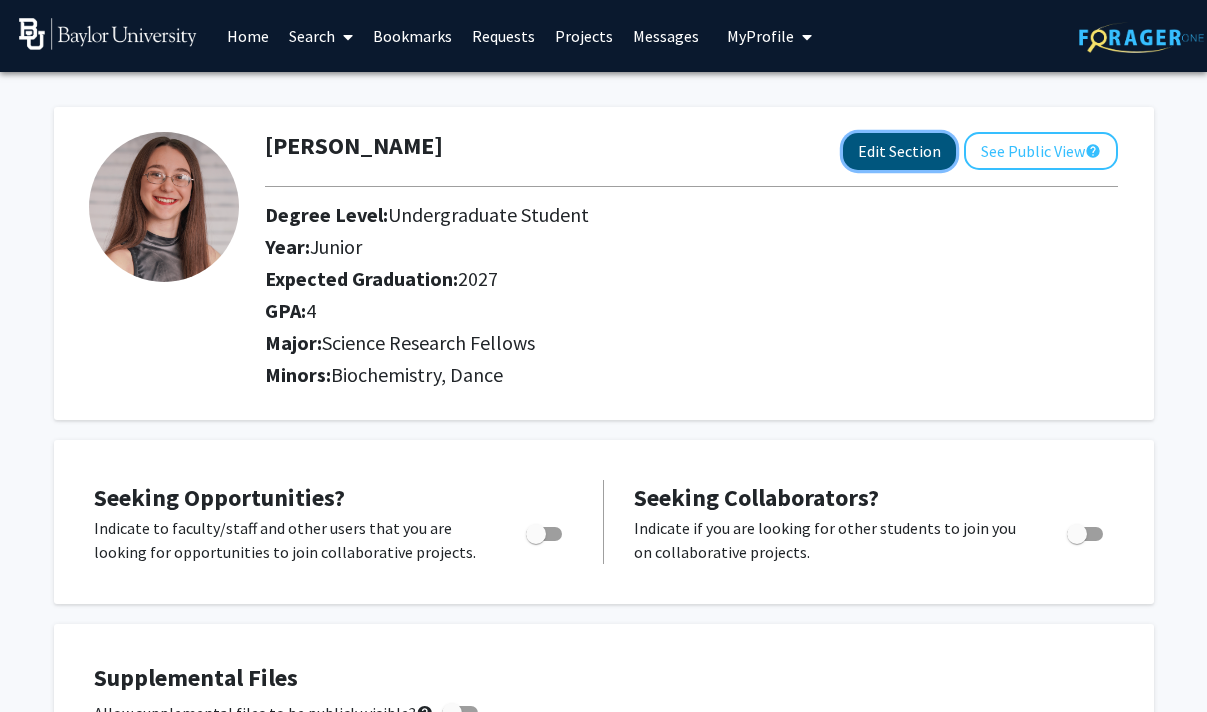 click on "Edit Section" 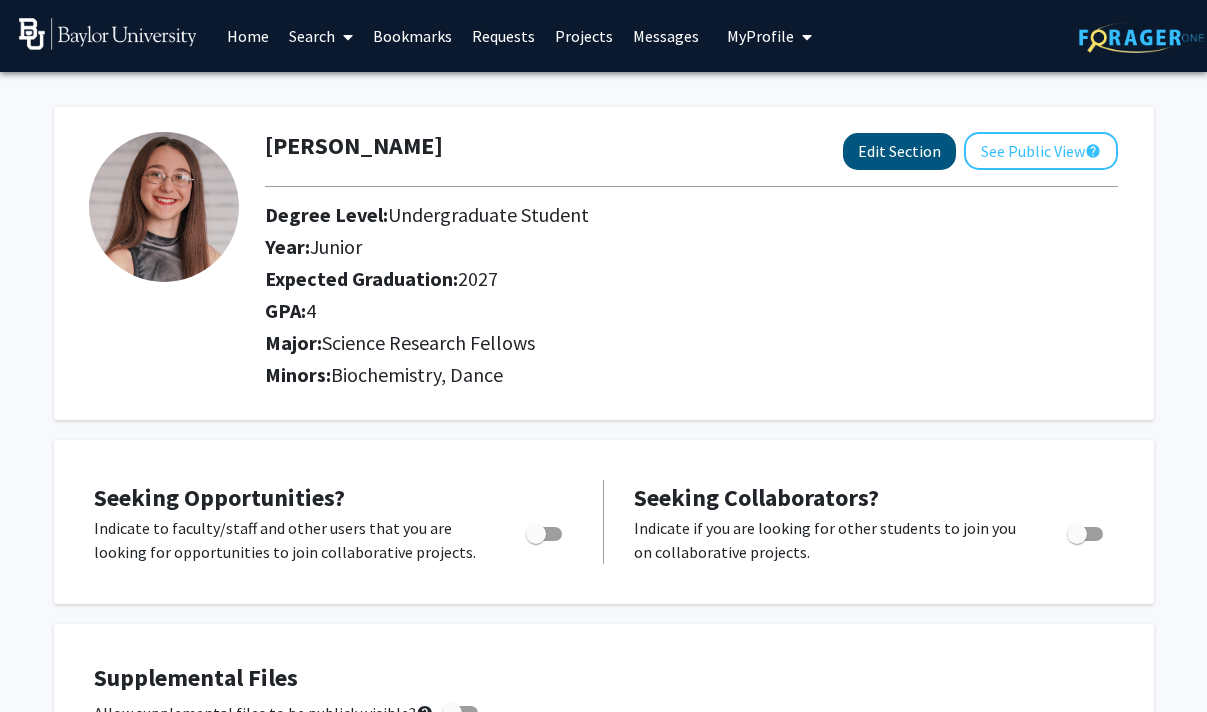 select on "junior" 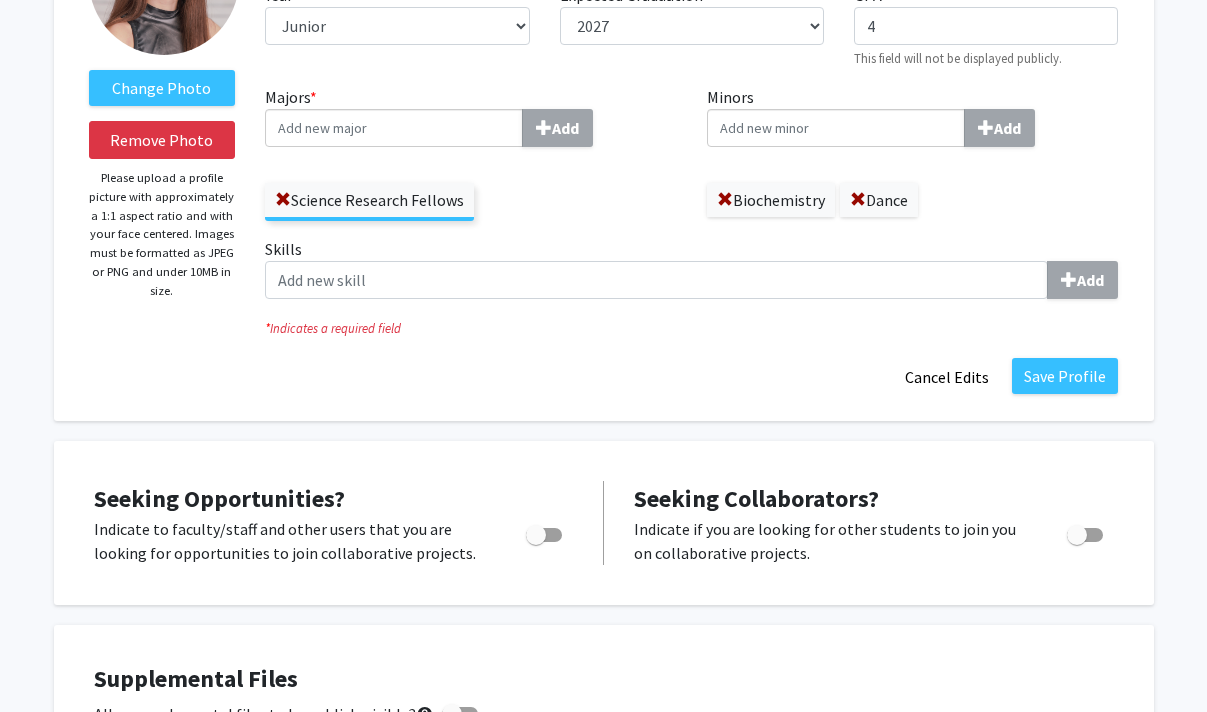 scroll, scrollTop: 168, scrollLeft: 0, axis: vertical 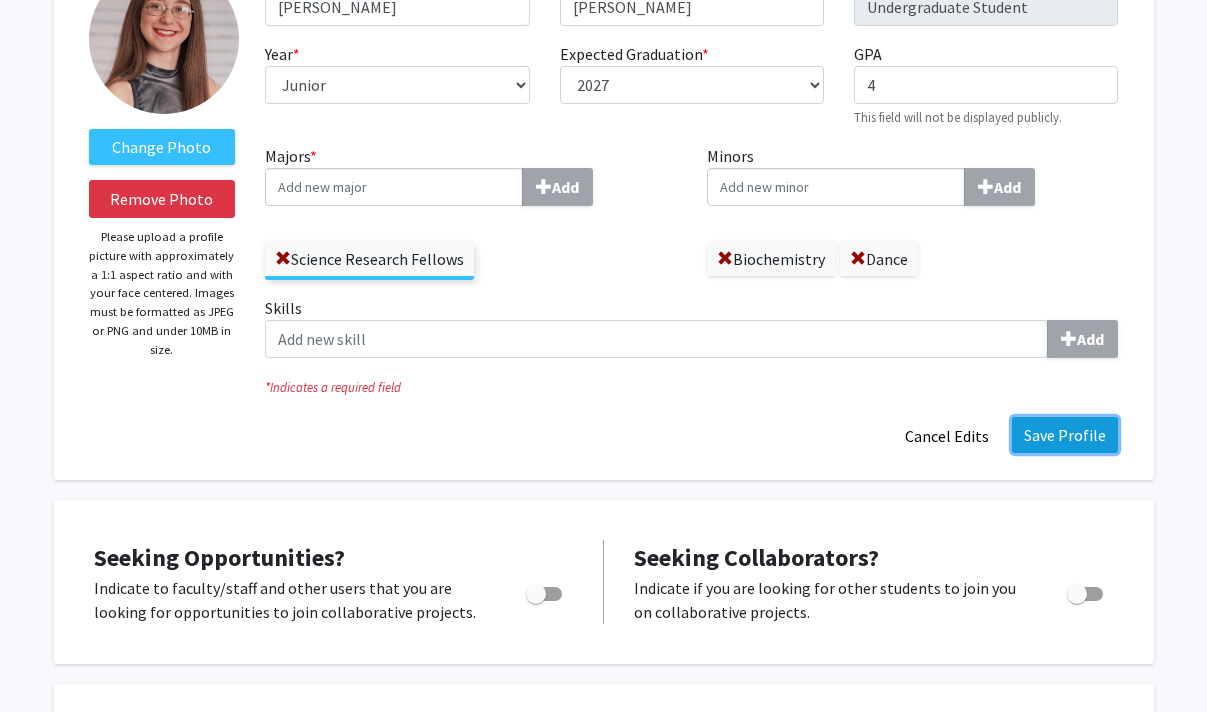 click on "Save Profile" 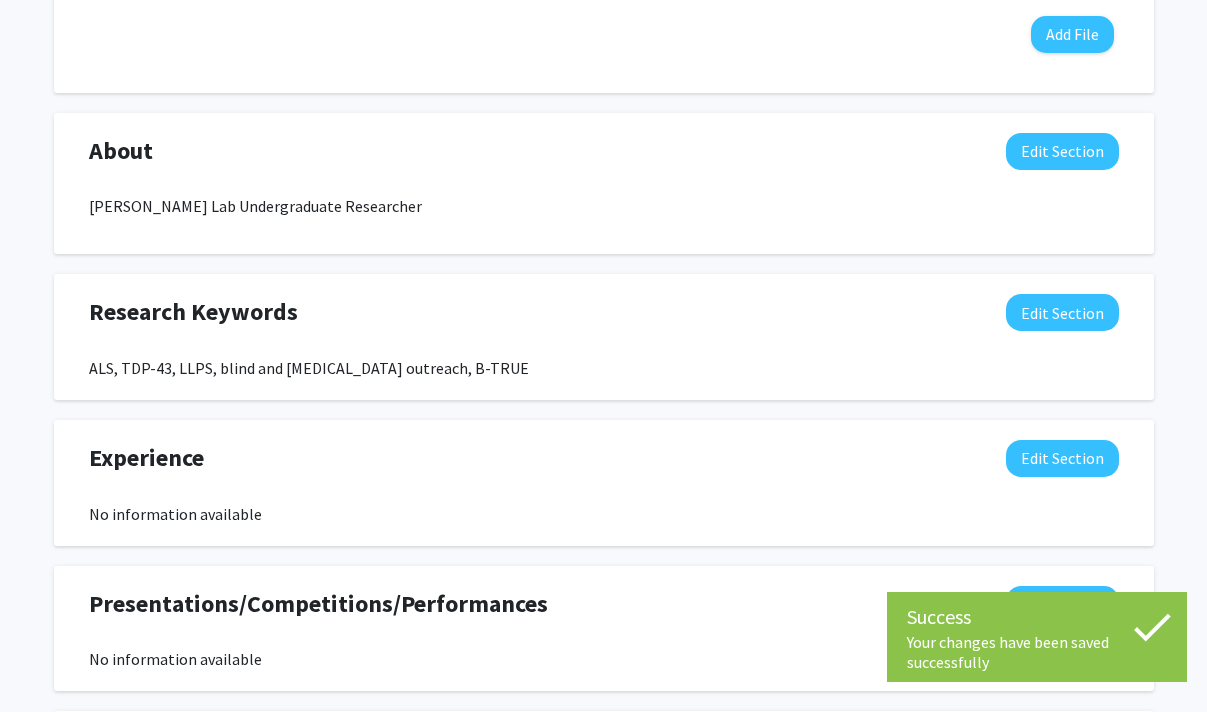 scroll, scrollTop: 857, scrollLeft: 0, axis: vertical 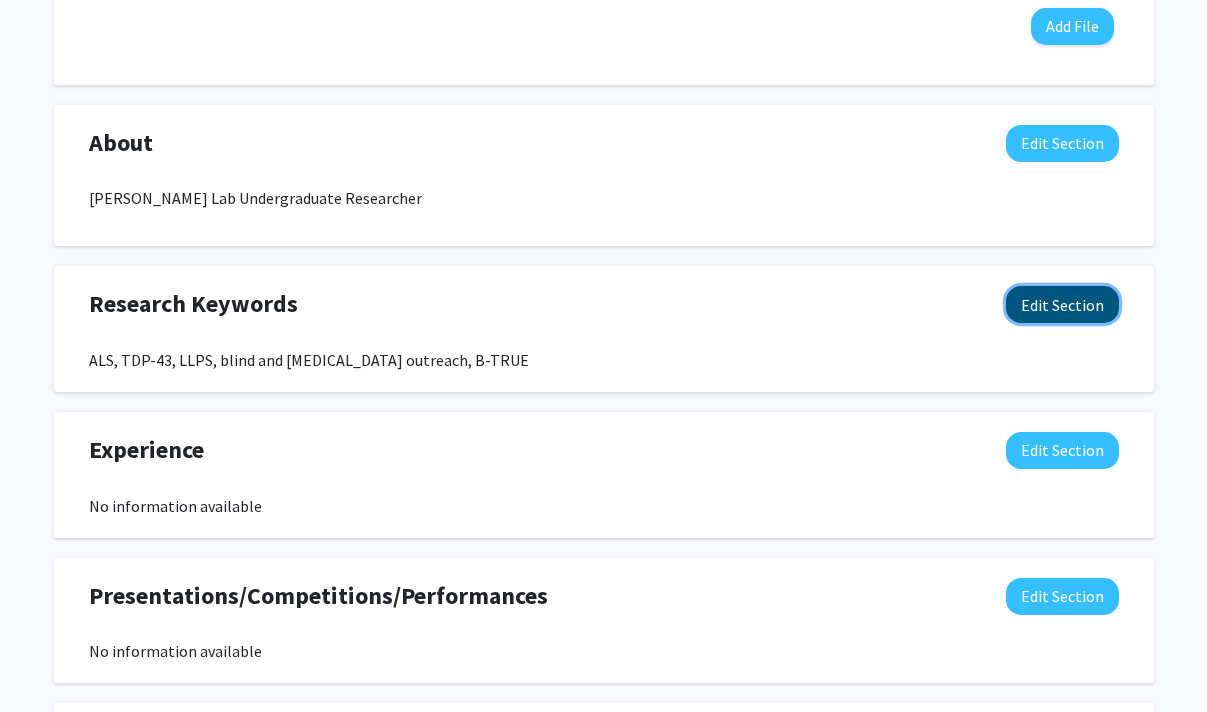 click on "Edit Section" 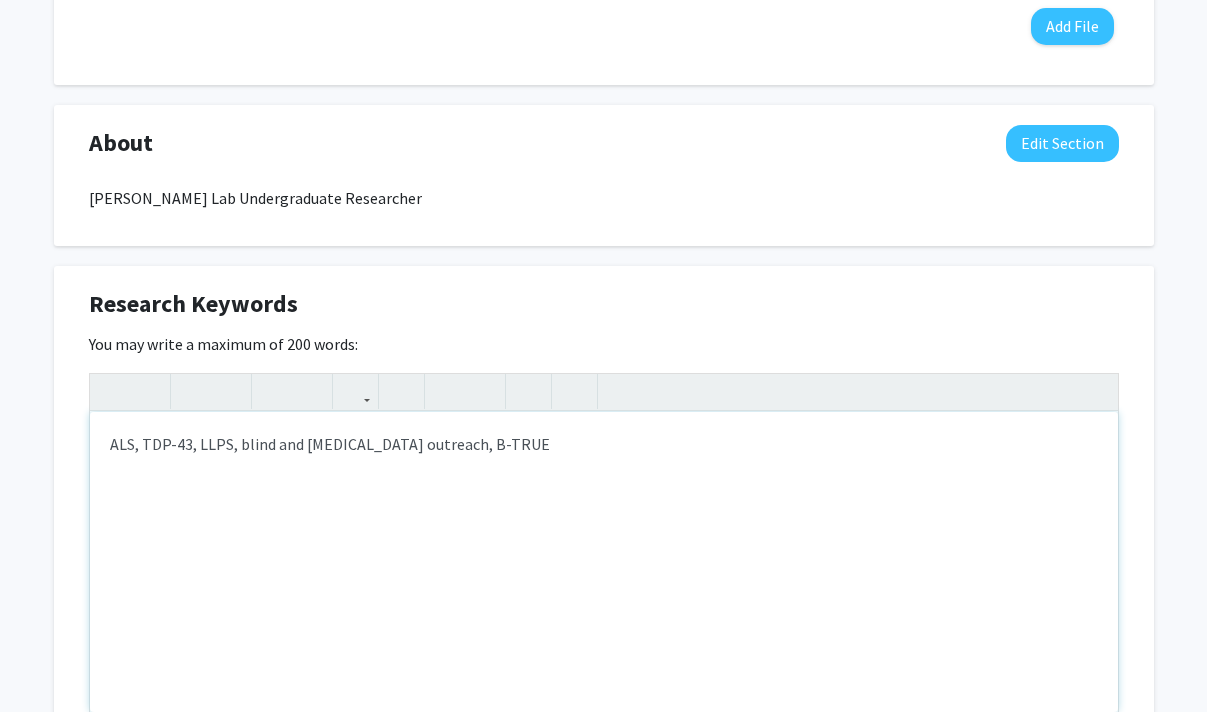 click on "ALS, TDP-43, LLPS, blind and [MEDICAL_DATA] outreach, B-TRUE" at bounding box center [604, 562] 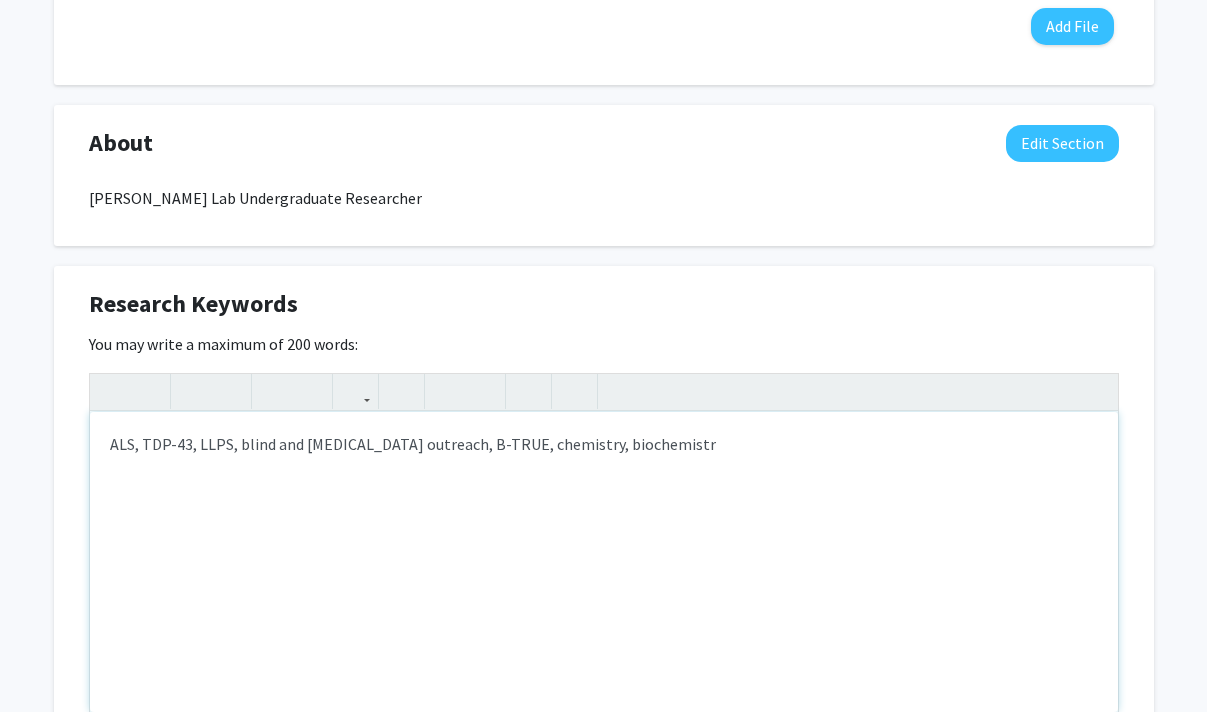 type on "ALS, TDP-43, LLPS, blind and [MEDICAL_DATA] outreach, B-TRUE, chemistry, biochemistry" 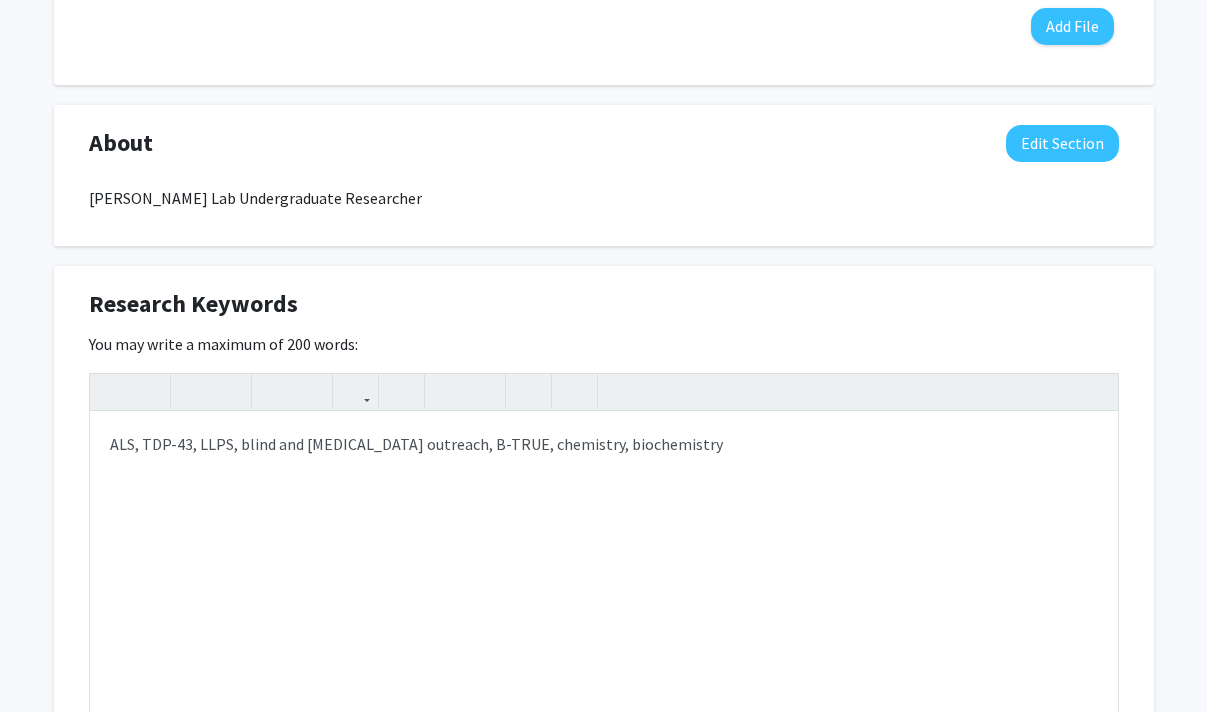 click on "Research Keywords  Edit Section" 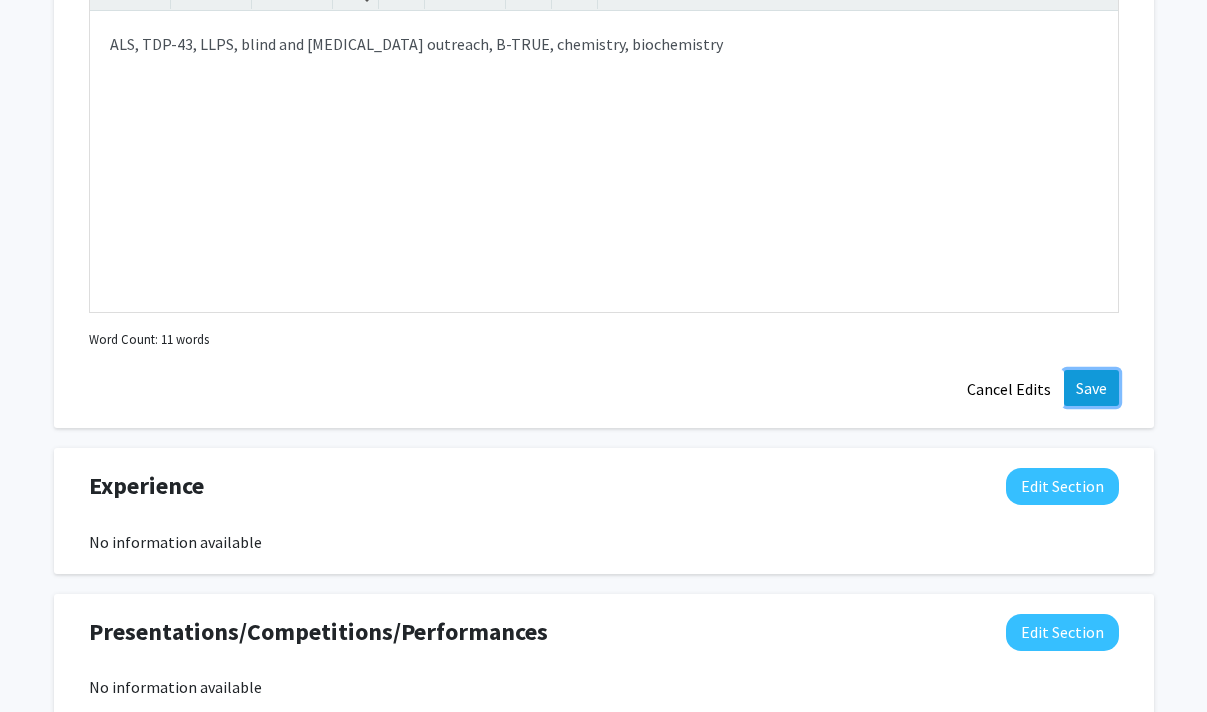 click on "Save" 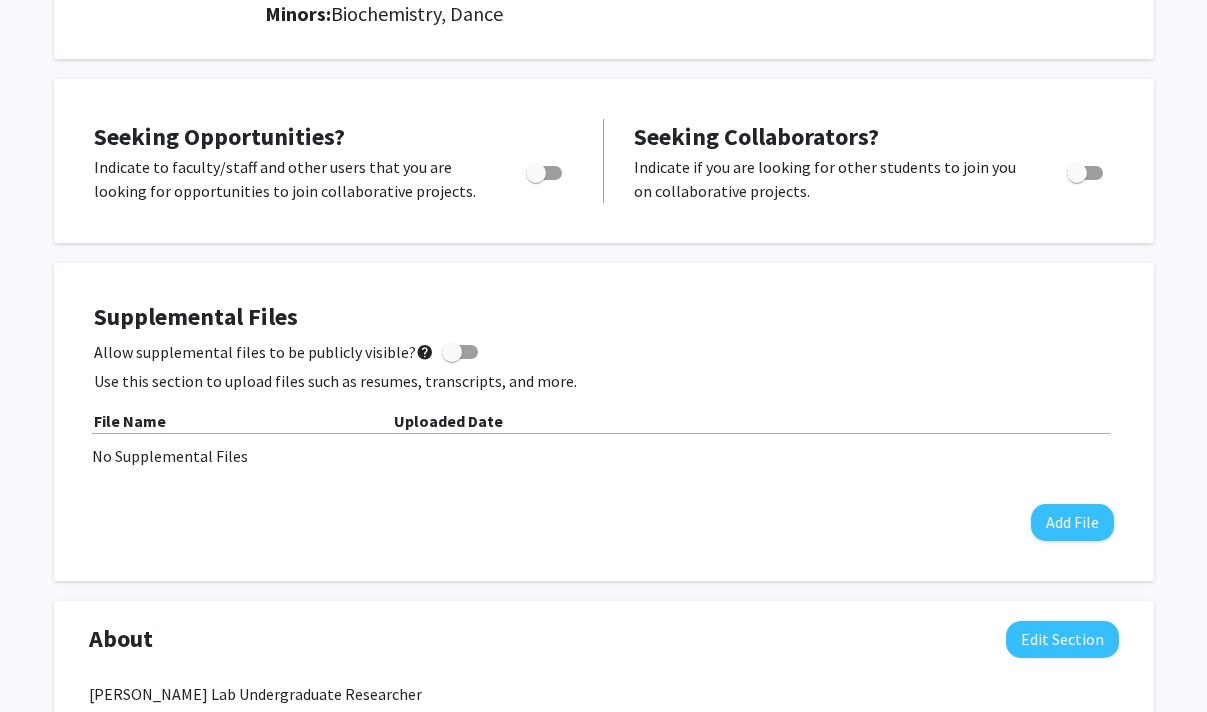 scroll, scrollTop: 0, scrollLeft: 0, axis: both 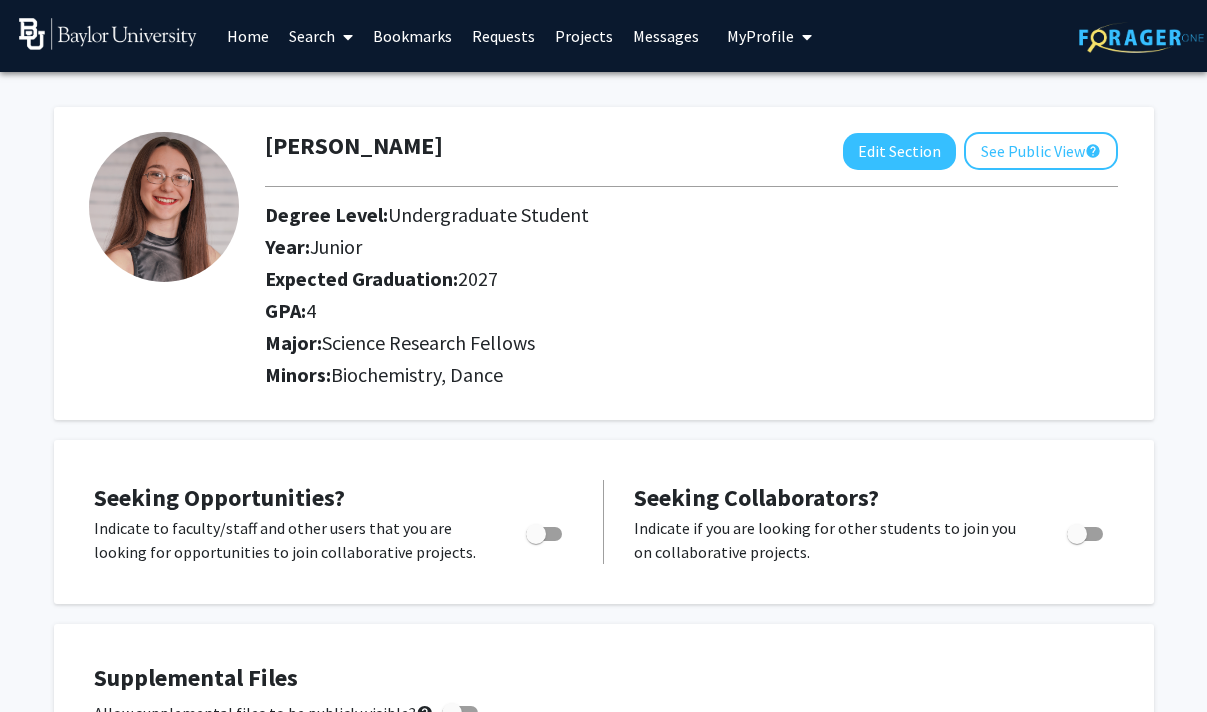 click on "Home" at bounding box center (248, 36) 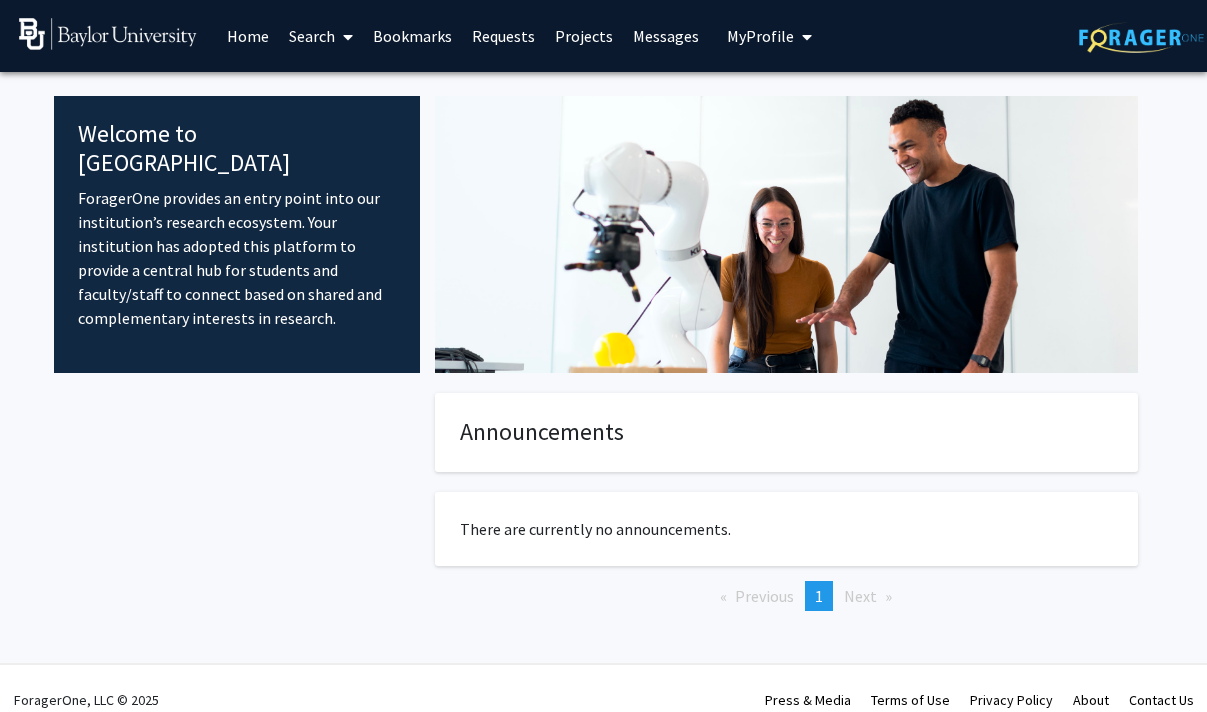 click on "Search" at bounding box center (321, 36) 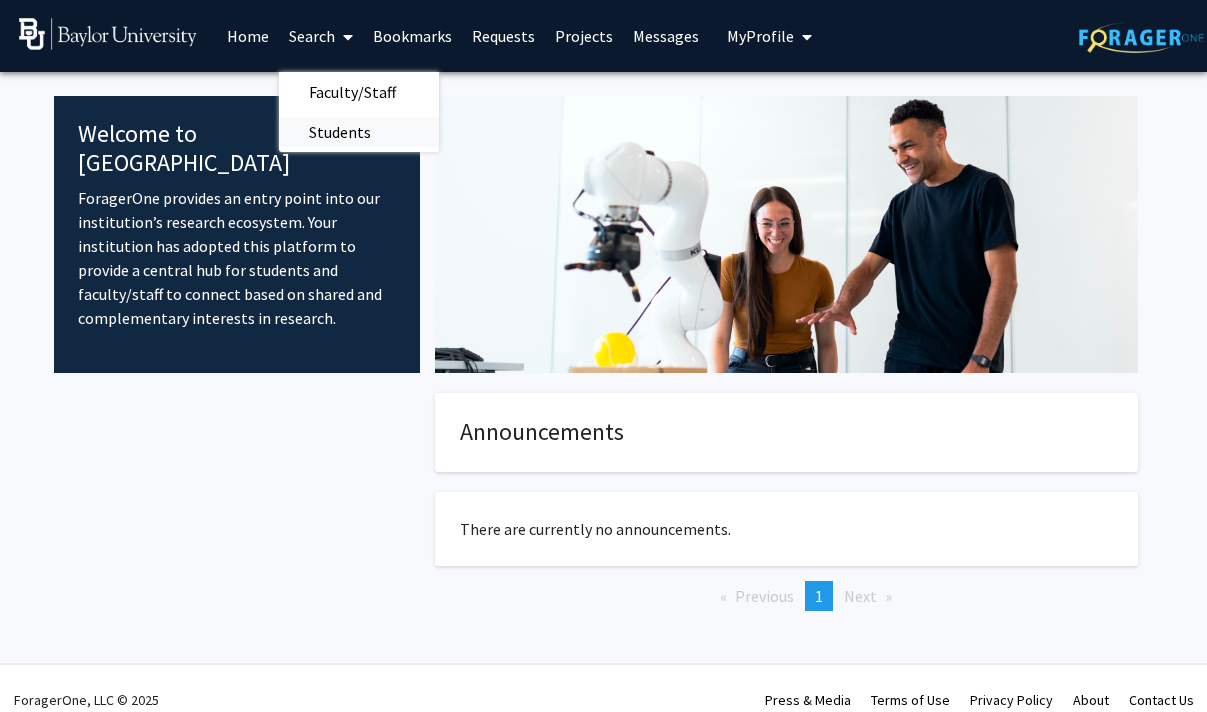 click on "Students" at bounding box center (340, 132) 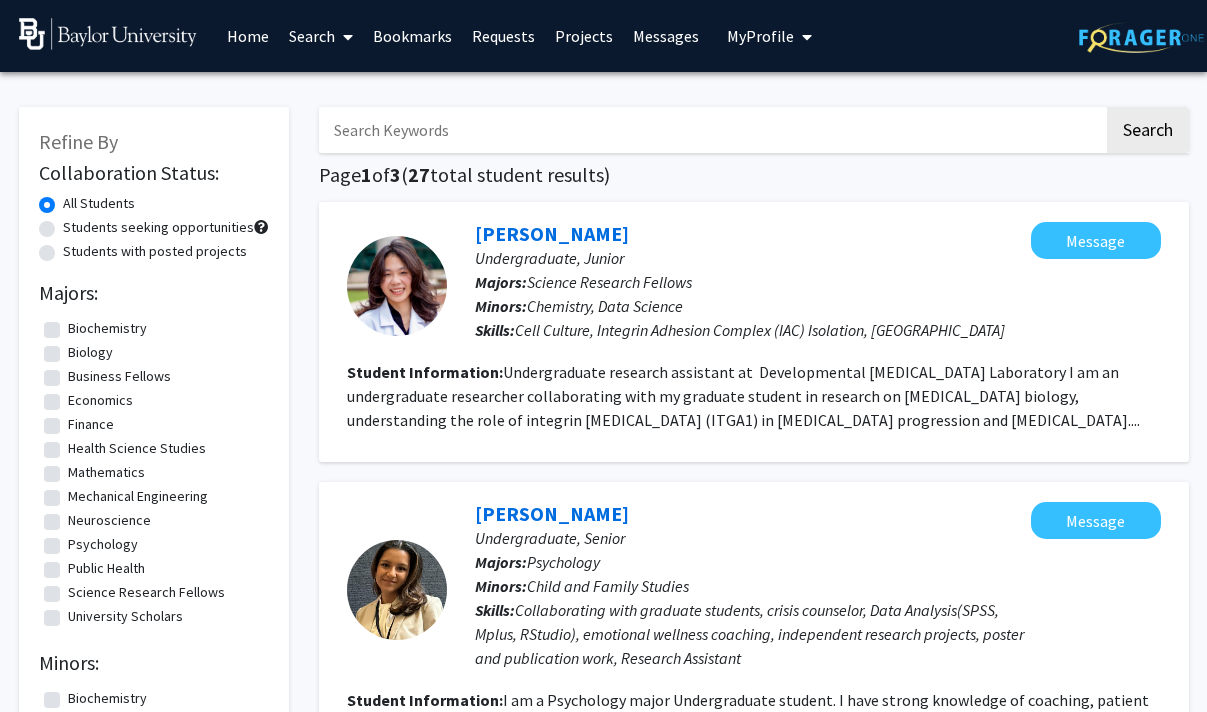 click on "Undergraduate research assistant at  Developmental [MEDICAL_DATA] Laboratory     I am an undergraduate researcher collaborating with my graduate student in research on [MEDICAL_DATA] biology, understanding the role of integrin [MEDICAL_DATA] (ITGA1) in [MEDICAL_DATA] progression and [MEDICAL_DATA]...." 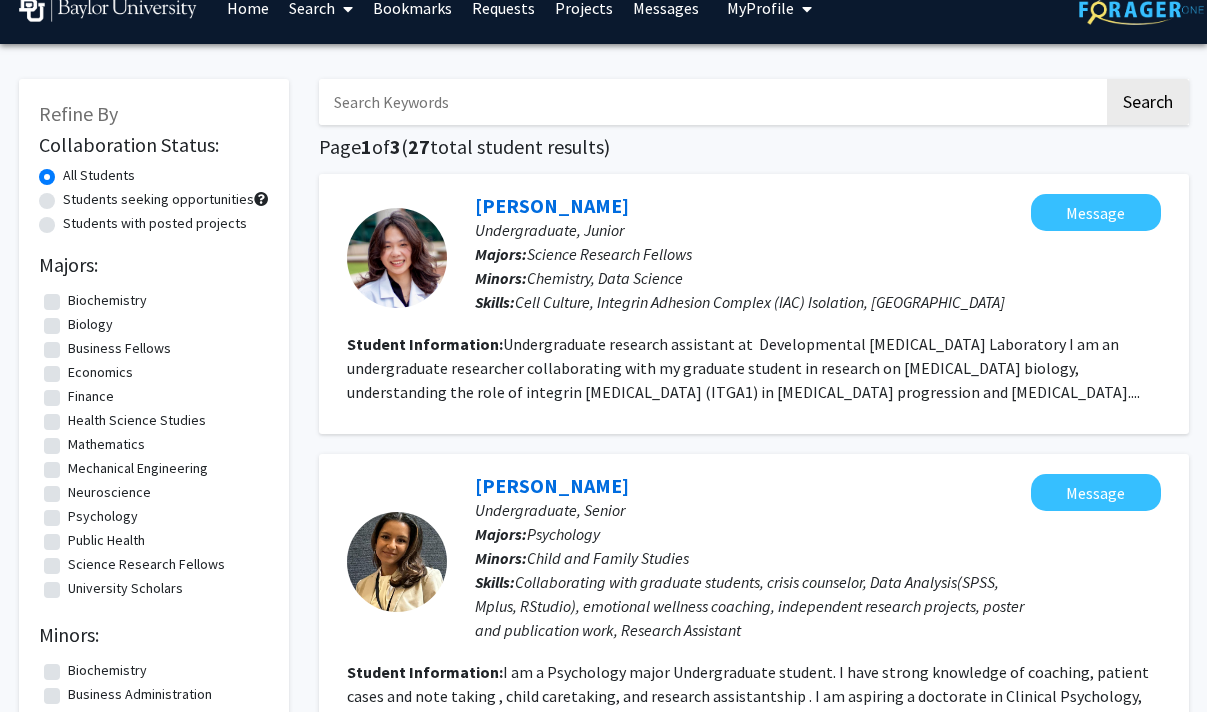 scroll, scrollTop: 56, scrollLeft: 0, axis: vertical 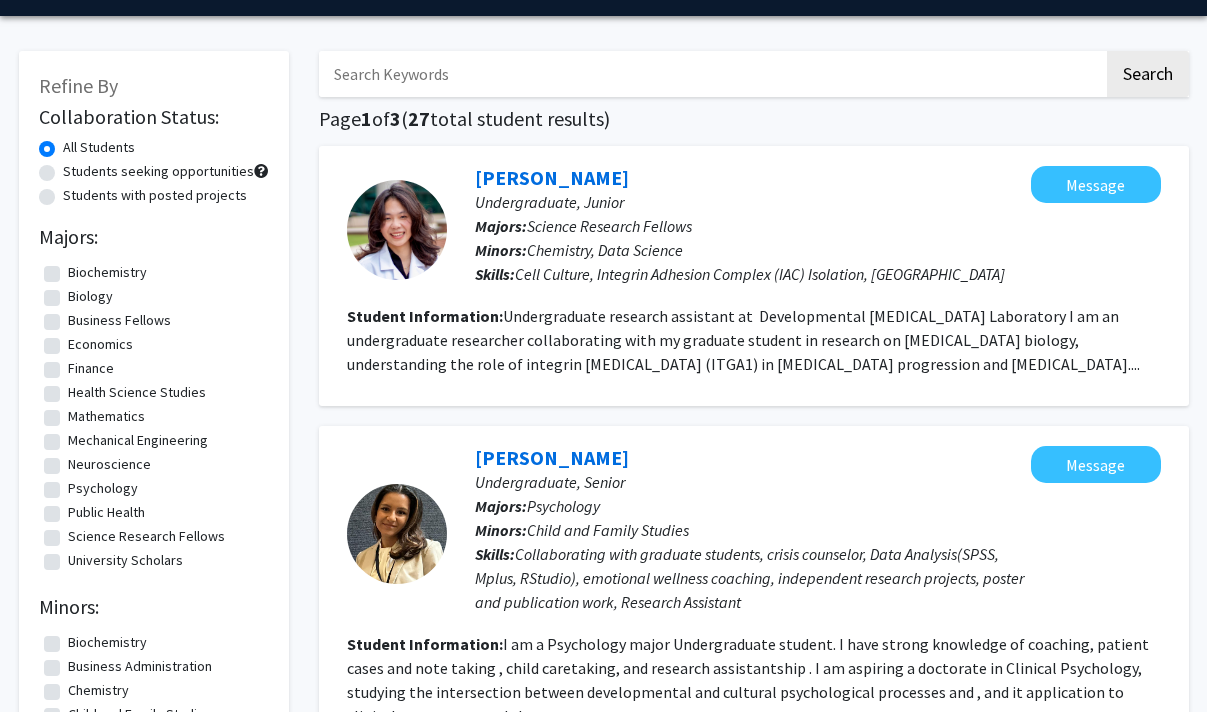click 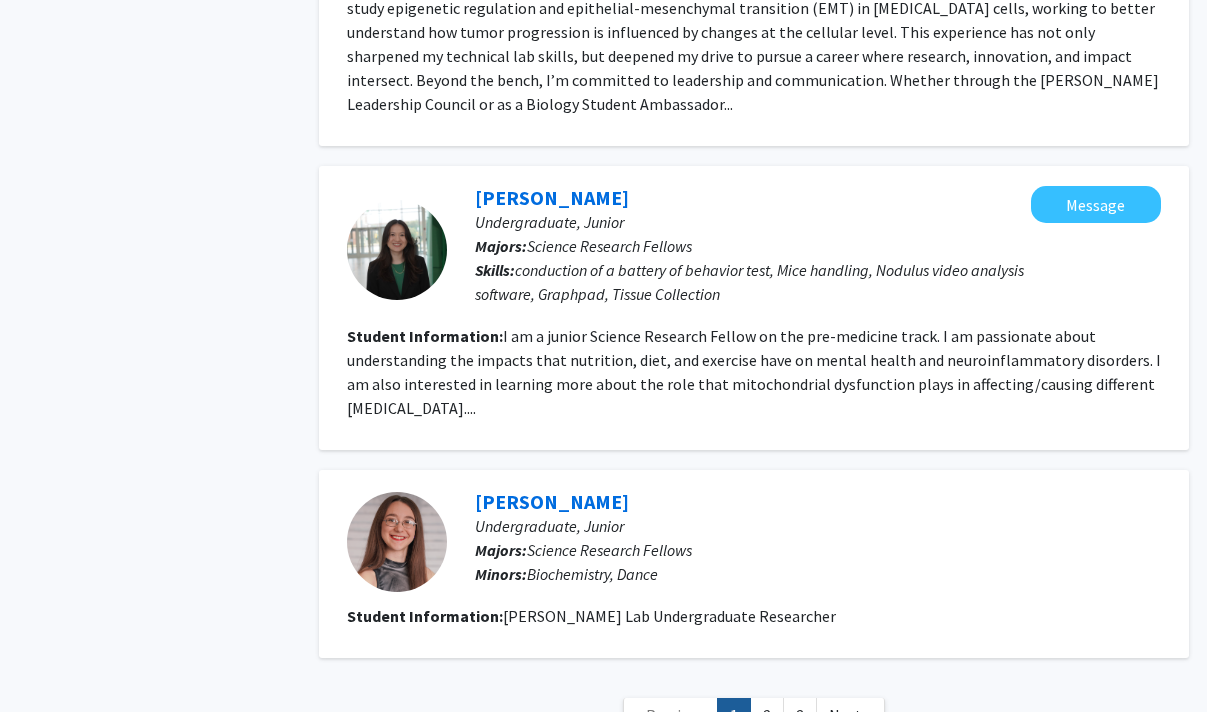 scroll, scrollTop: 2907, scrollLeft: 0, axis: vertical 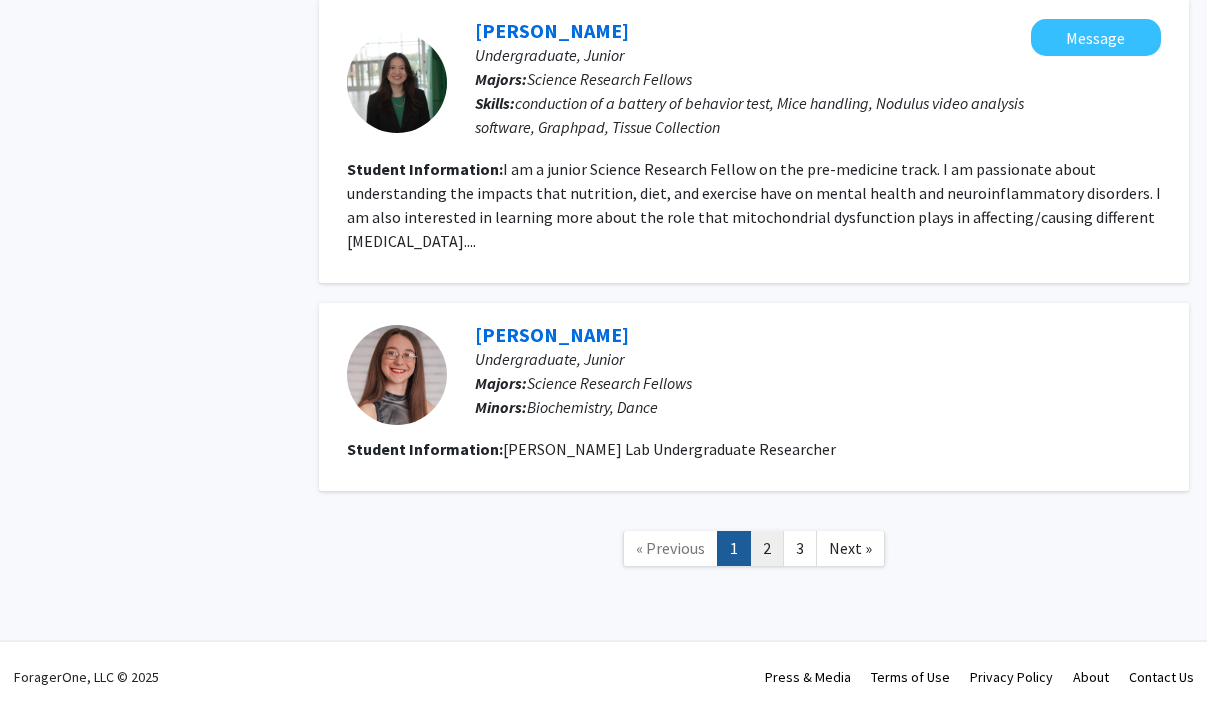 click on "2" 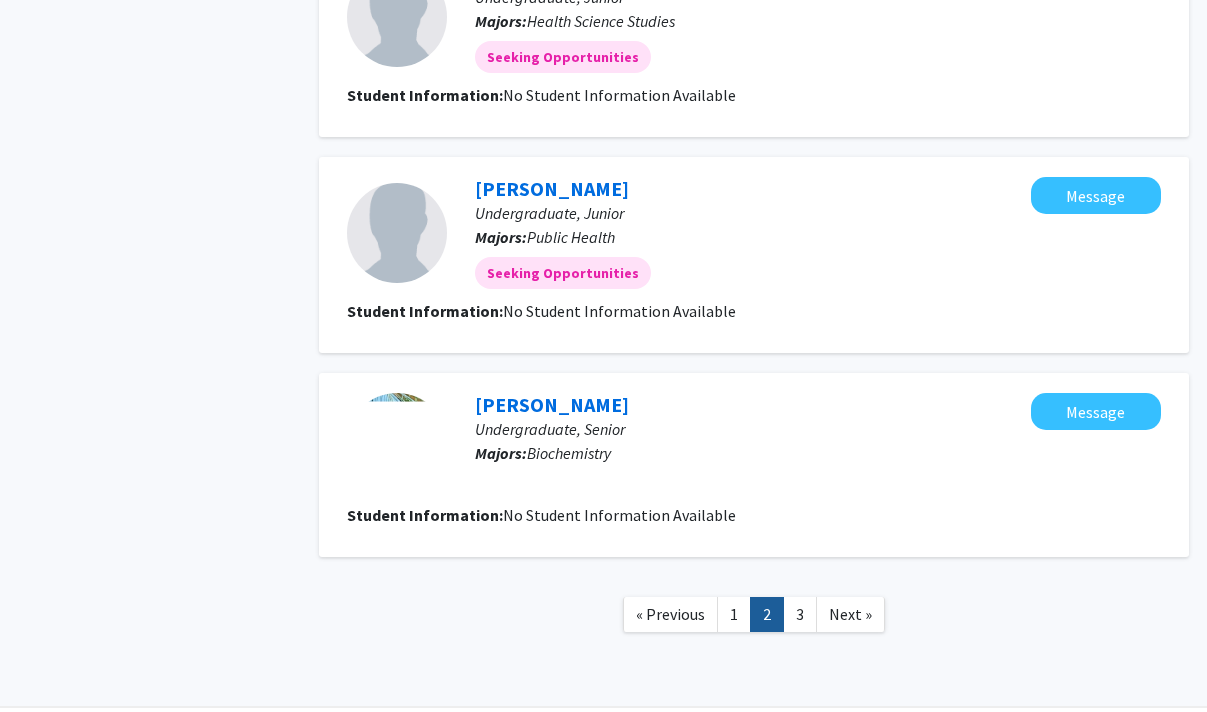 scroll, scrollTop: 1951, scrollLeft: 0, axis: vertical 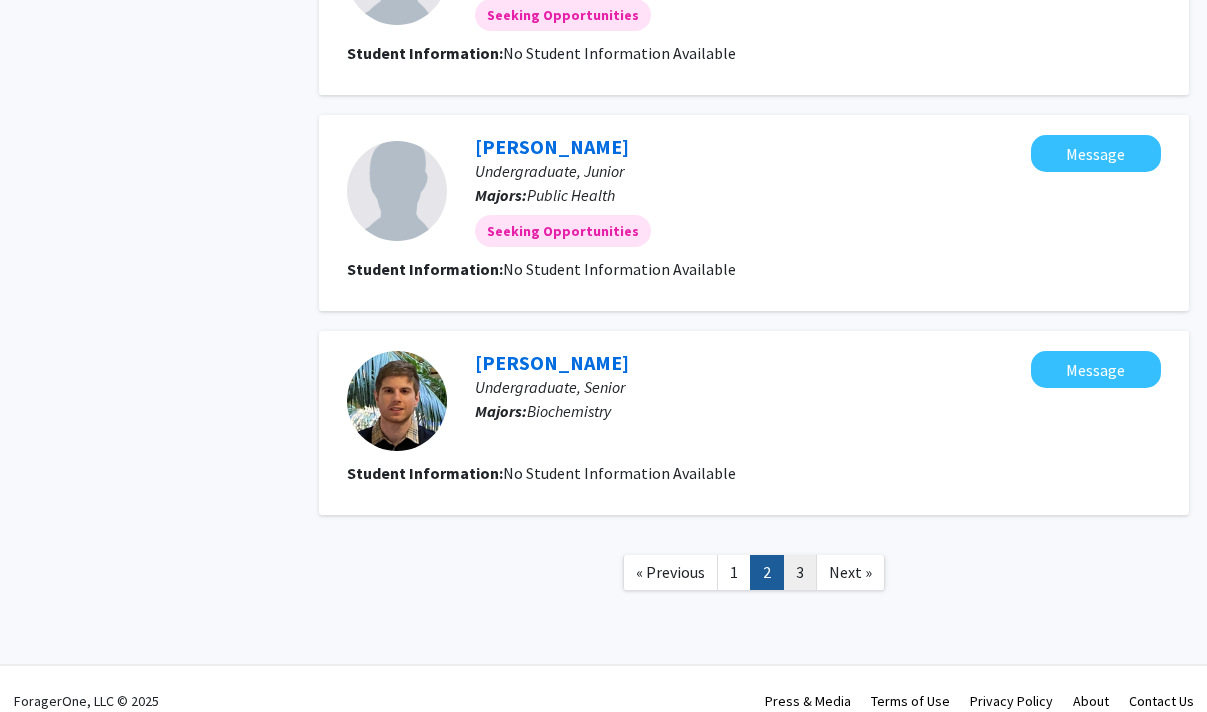 click on "3" 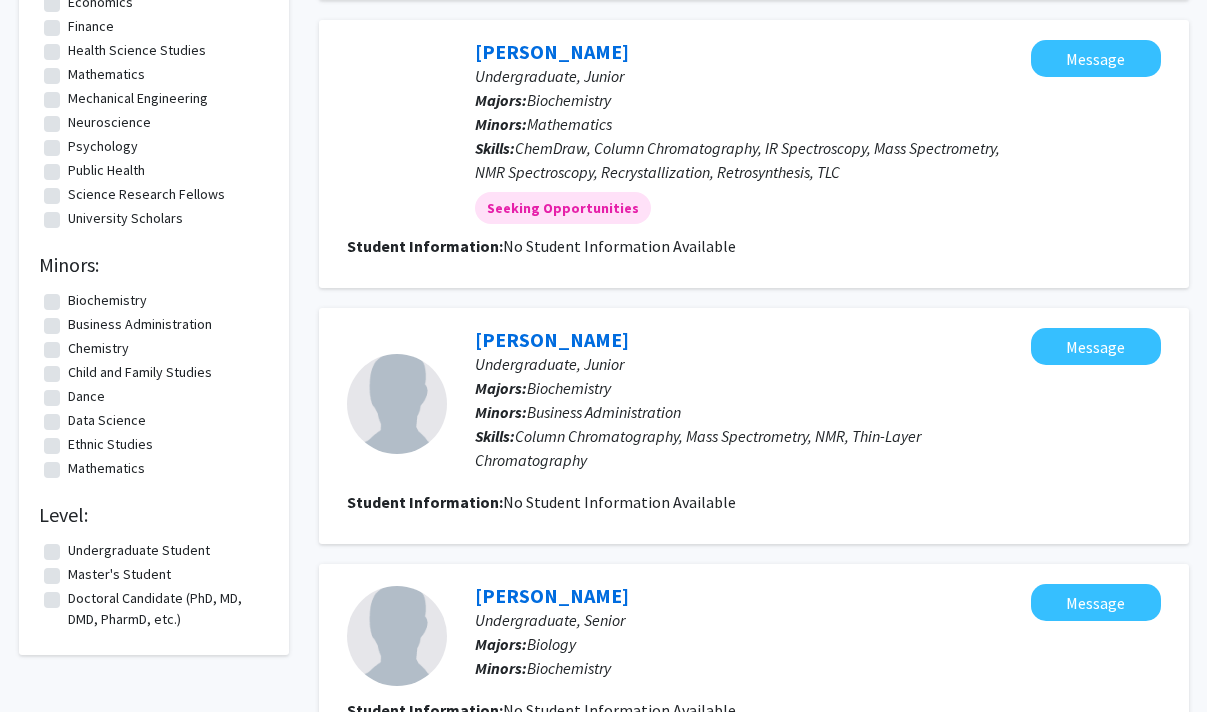 scroll, scrollTop: 0, scrollLeft: 0, axis: both 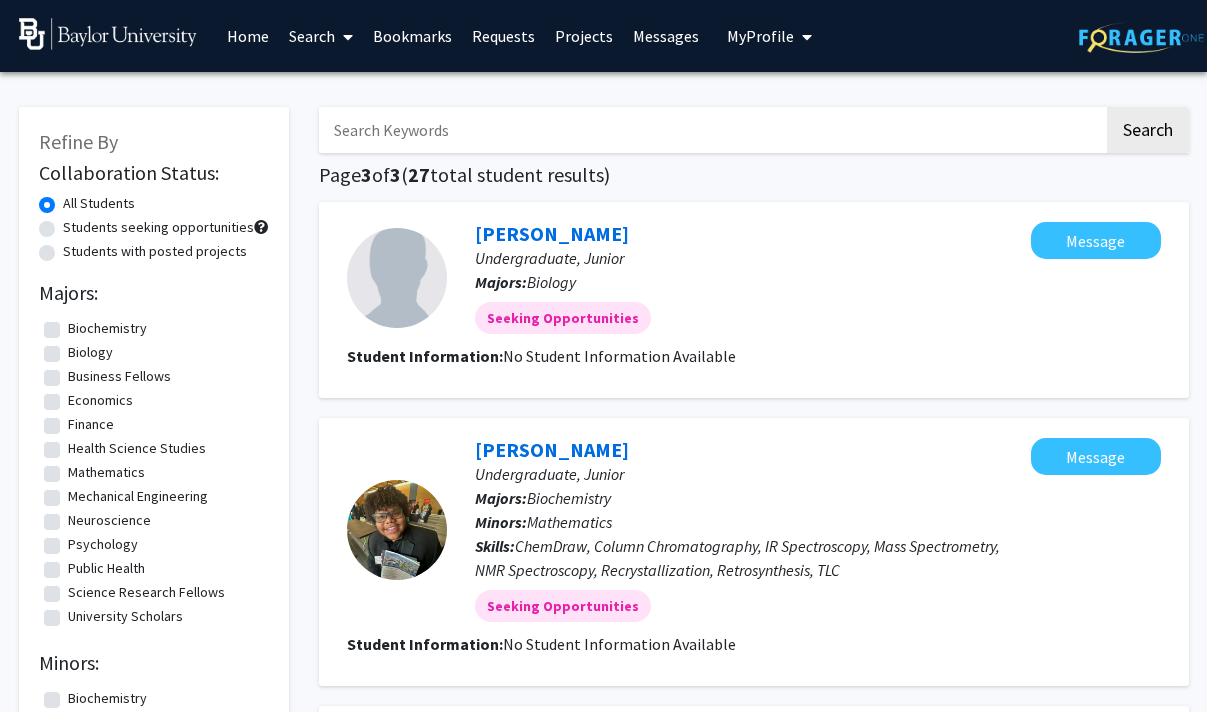 click on "My   Profile" at bounding box center (760, 36) 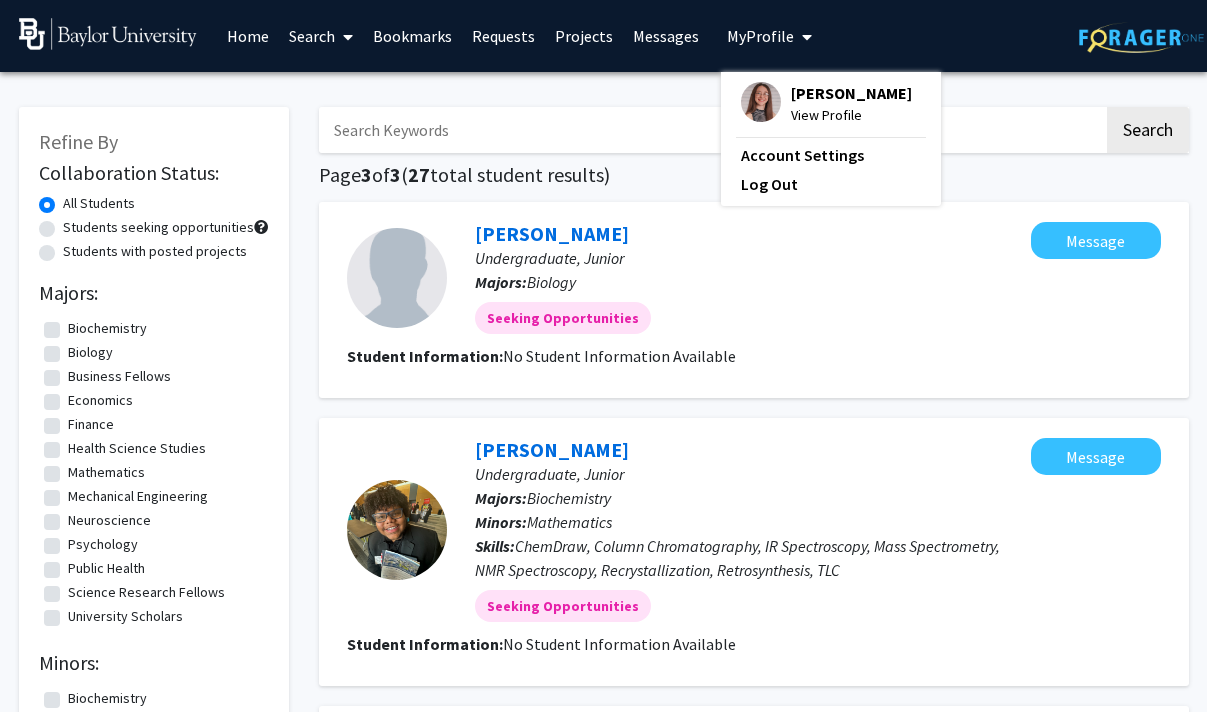 click at bounding box center (761, 104) 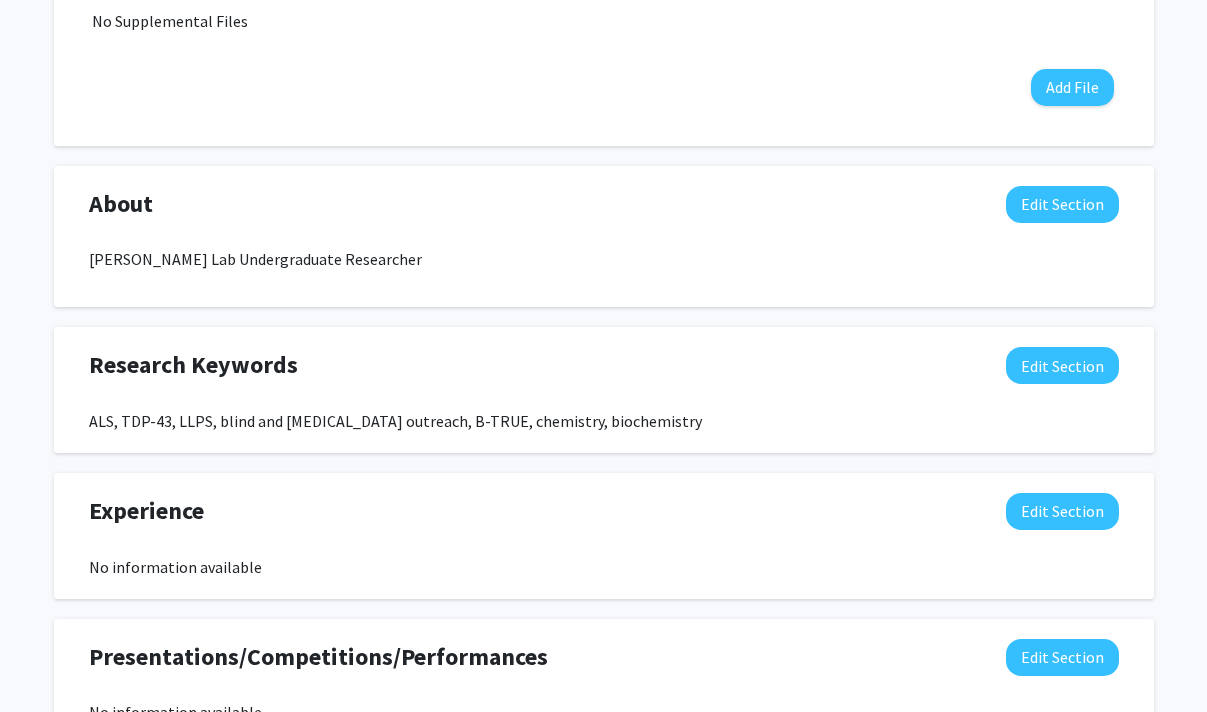 scroll, scrollTop: 801, scrollLeft: 0, axis: vertical 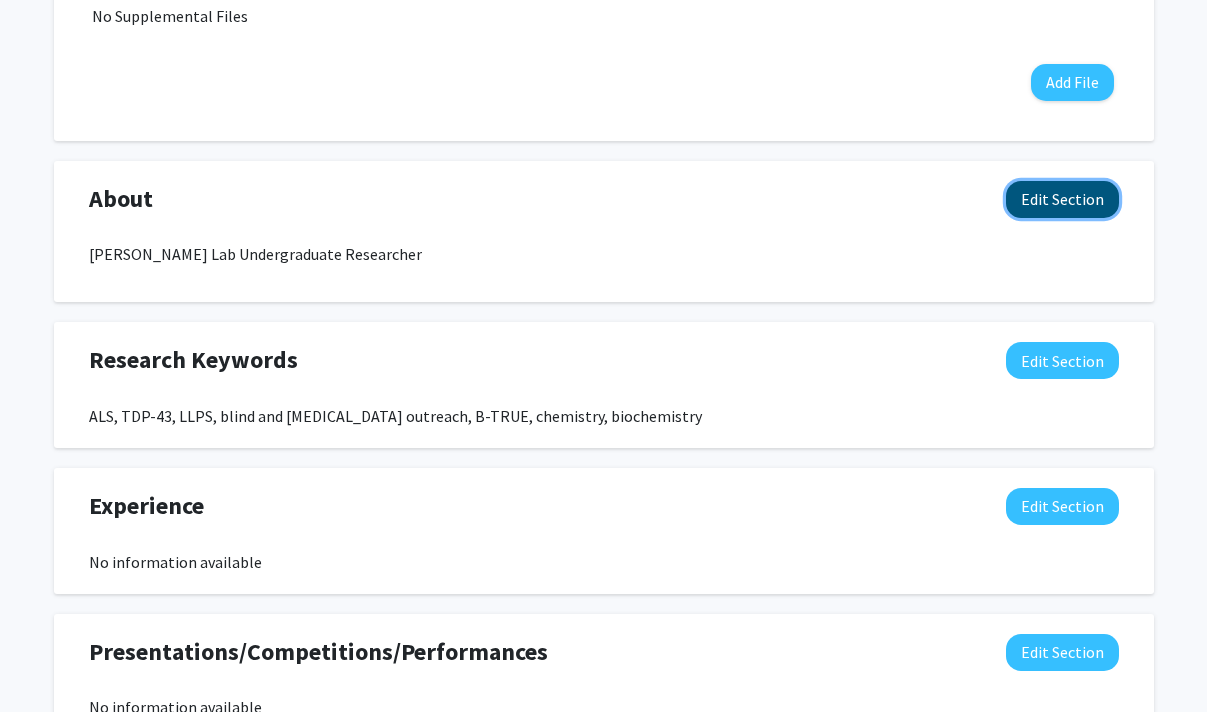 click on "Edit Section" 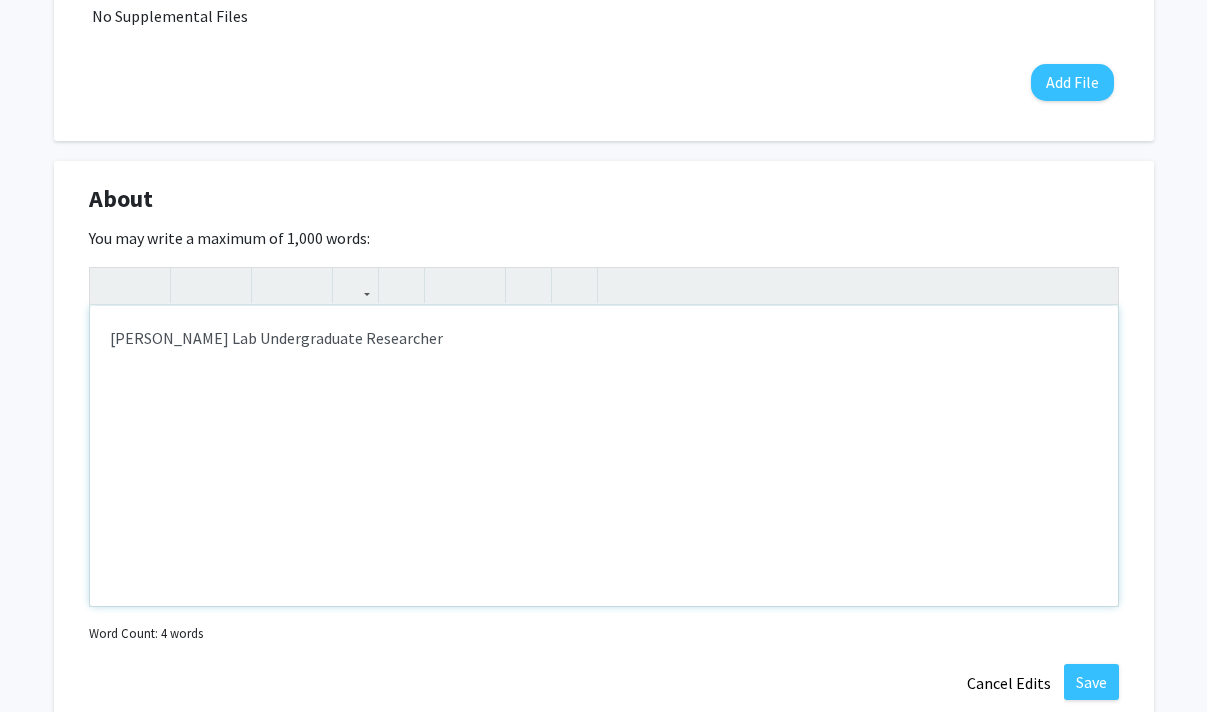 click on "[PERSON_NAME] Lab Undergraduate Researcher" at bounding box center (604, 456) 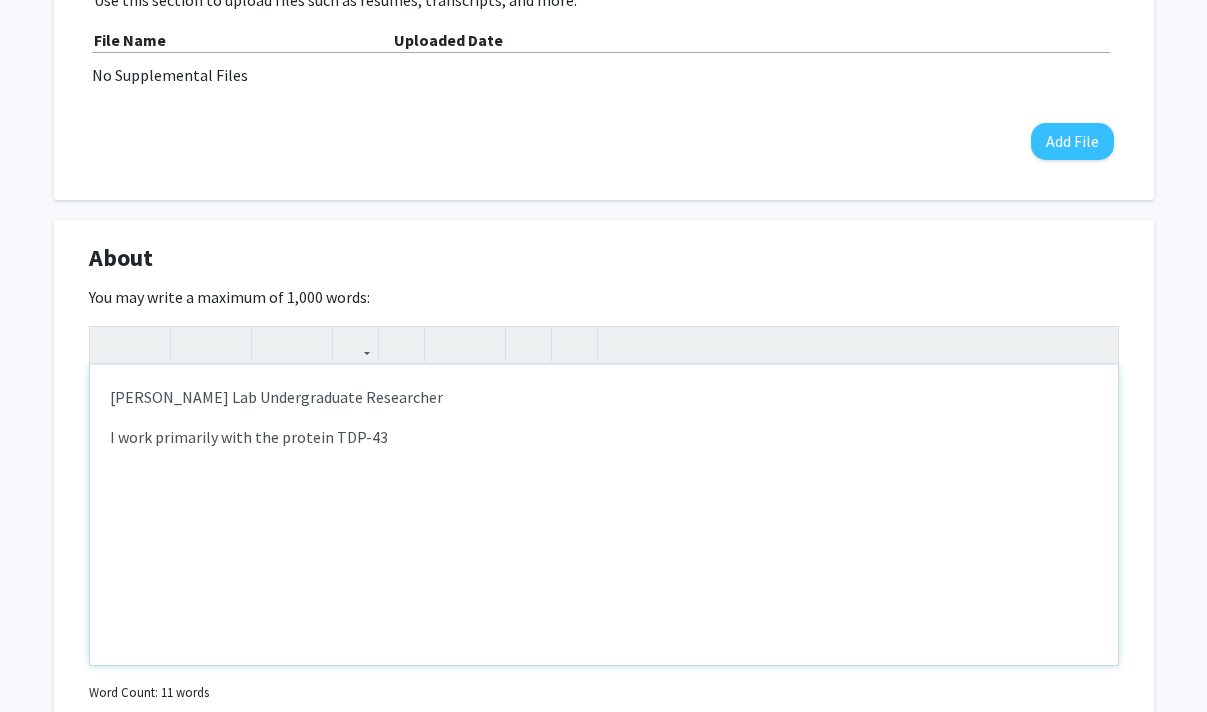 scroll, scrollTop: 744, scrollLeft: 0, axis: vertical 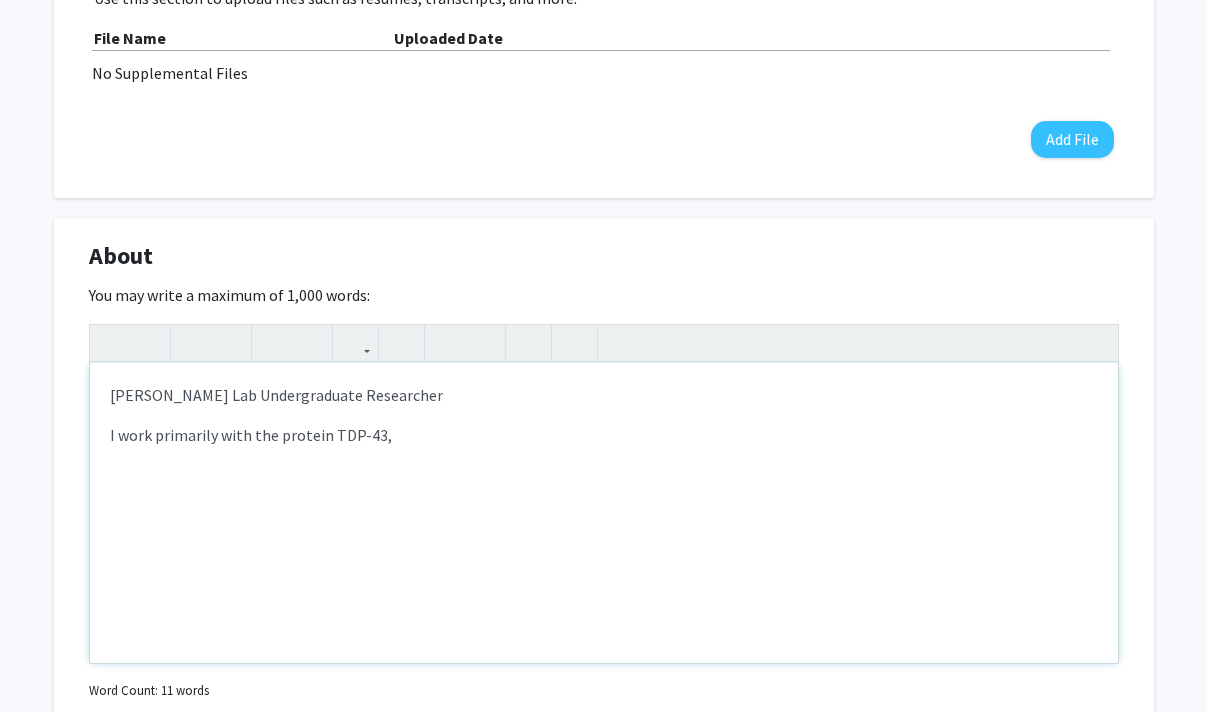 click on "I work primarily with the protein TDP-43," at bounding box center [604, 435] 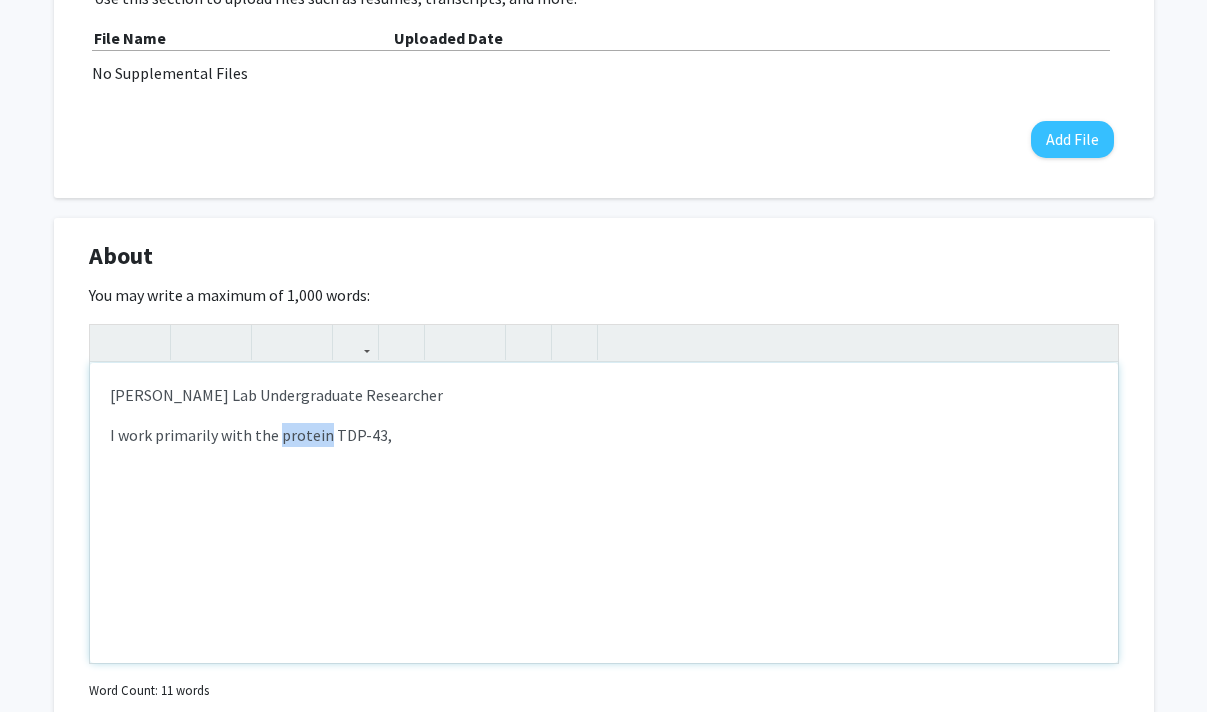 click on "I work primarily with the protein TDP-43," at bounding box center [604, 435] 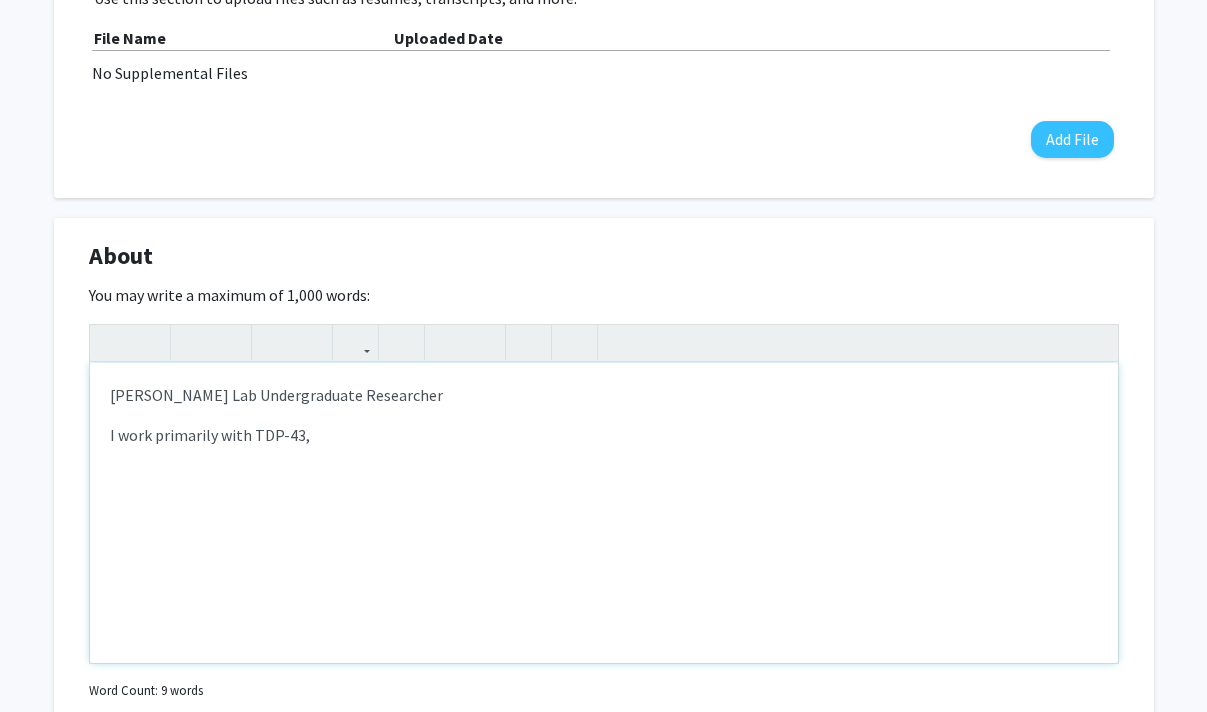 click on "I work primarily with TDP-43," at bounding box center [604, 435] 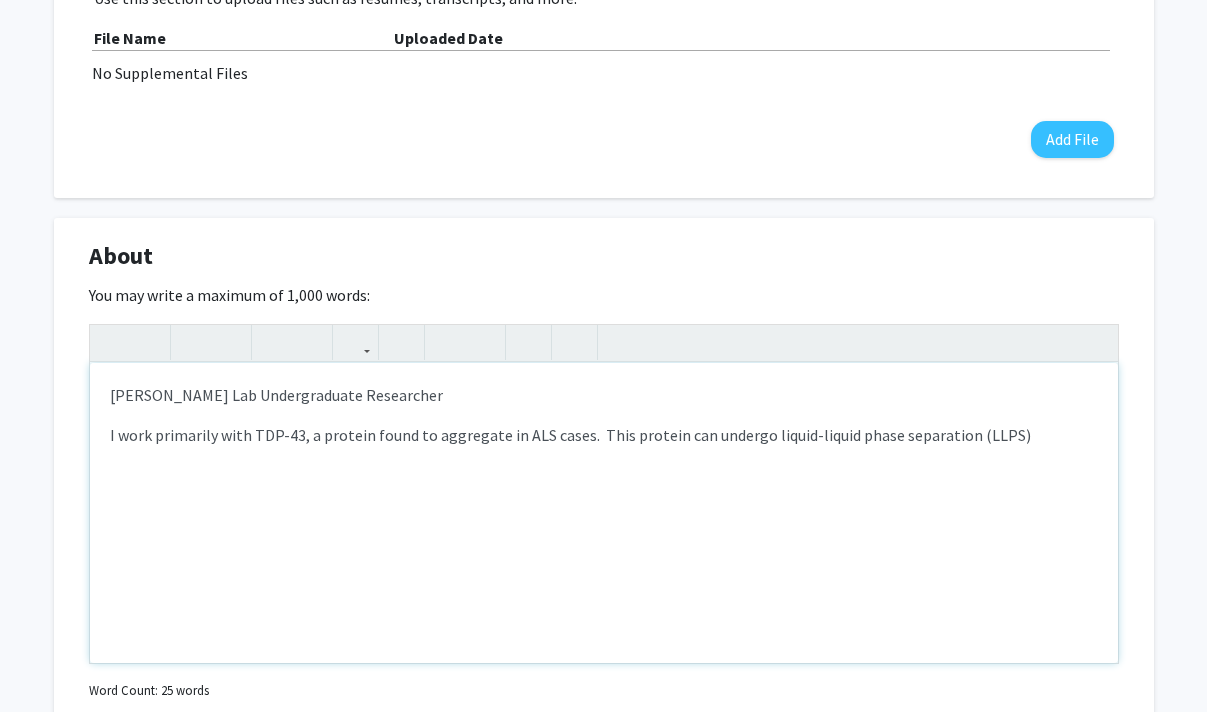 click on "I work primarily with TDP-43, a protein found to aggregate in ALS cases.  This protein can undergo liquid-liquid phase separation (LLPS)" at bounding box center [604, 435] 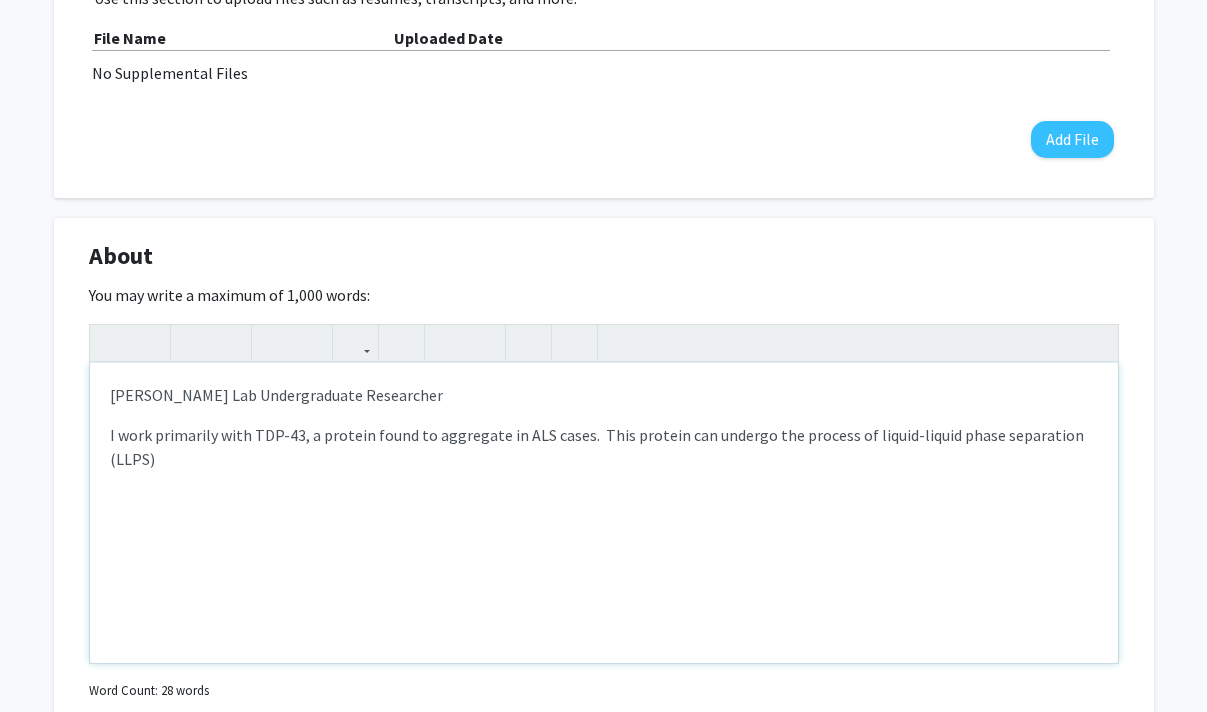 click on "[PERSON_NAME] Lab Undergraduate Researcher I work primarily with TDP-43, a protein found to aggregate in ALS cases.  This protein can undergo the process of liquid-liquid phase separation (LLPS)" at bounding box center [604, 513] 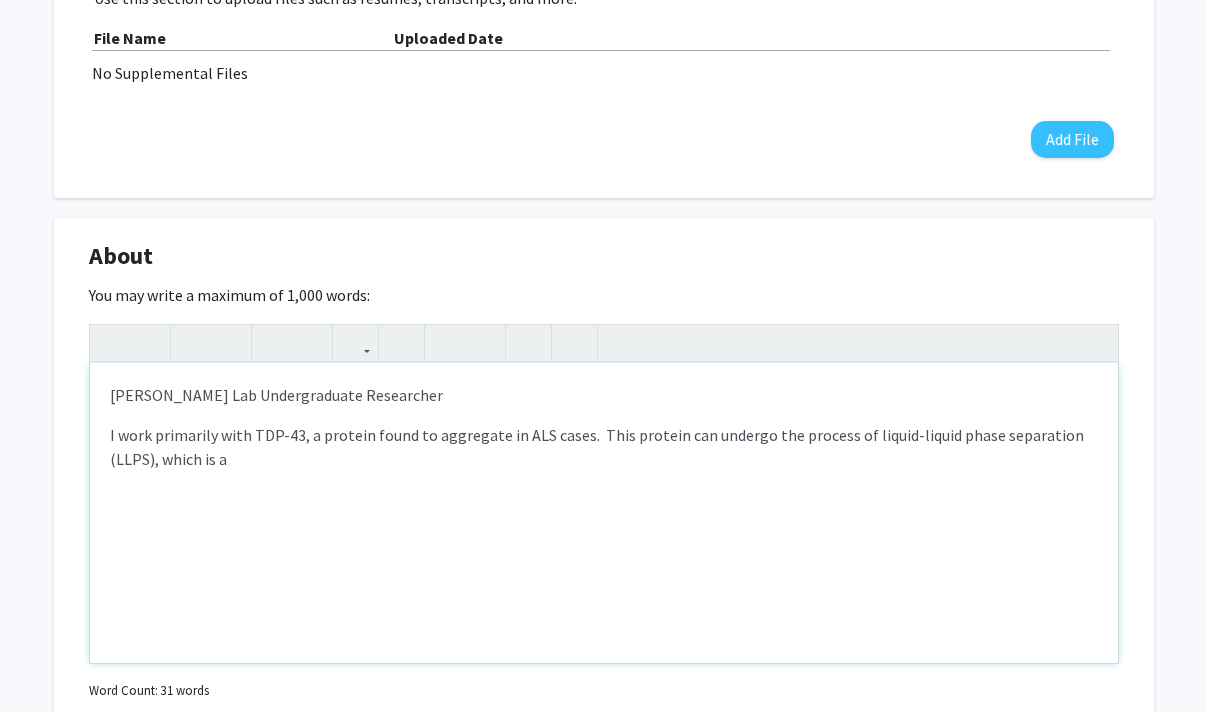 drag, startPoint x: 227, startPoint y: 465, endPoint x: 94, endPoint y: 431, distance: 137.2771 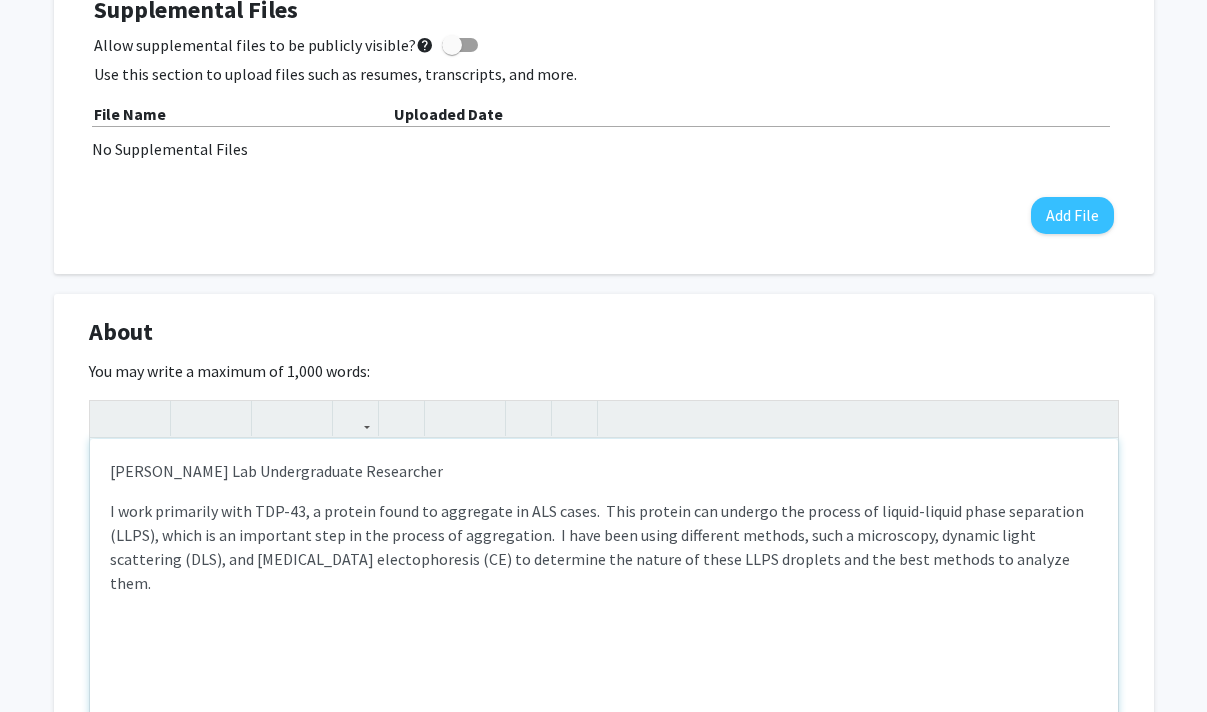 scroll, scrollTop: 670, scrollLeft: 0, axis: vertical 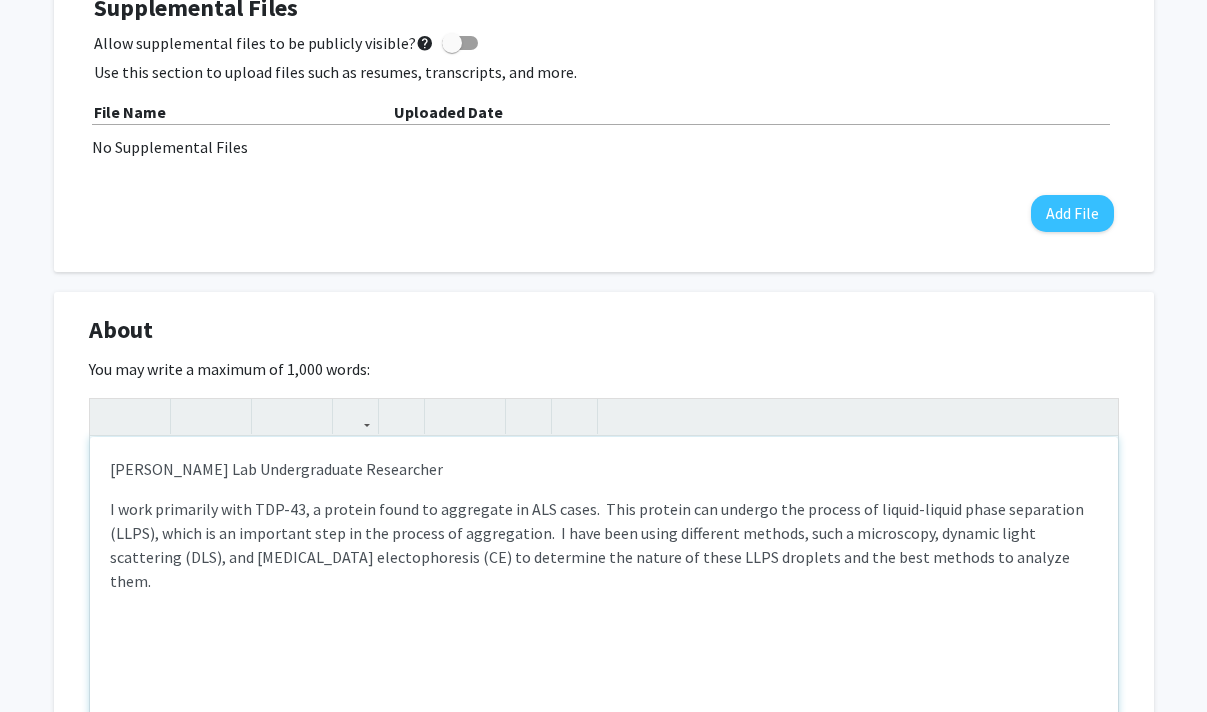 click on "I work primarily with TDP-43, a protein found to aggregate in ALS cases.  This protein can undergo the process of liquid-liquid phase separation (LLPS), which is an important step in the process of aggregation.  I have been using different methods, such a microscopy, dynamic light scattering (DLS), and [MEDICAL_DATA] electophoresis (CE) to determine the nature of these LLPS droplets and the best methods to analyze them." at bounding box center (604, 545) 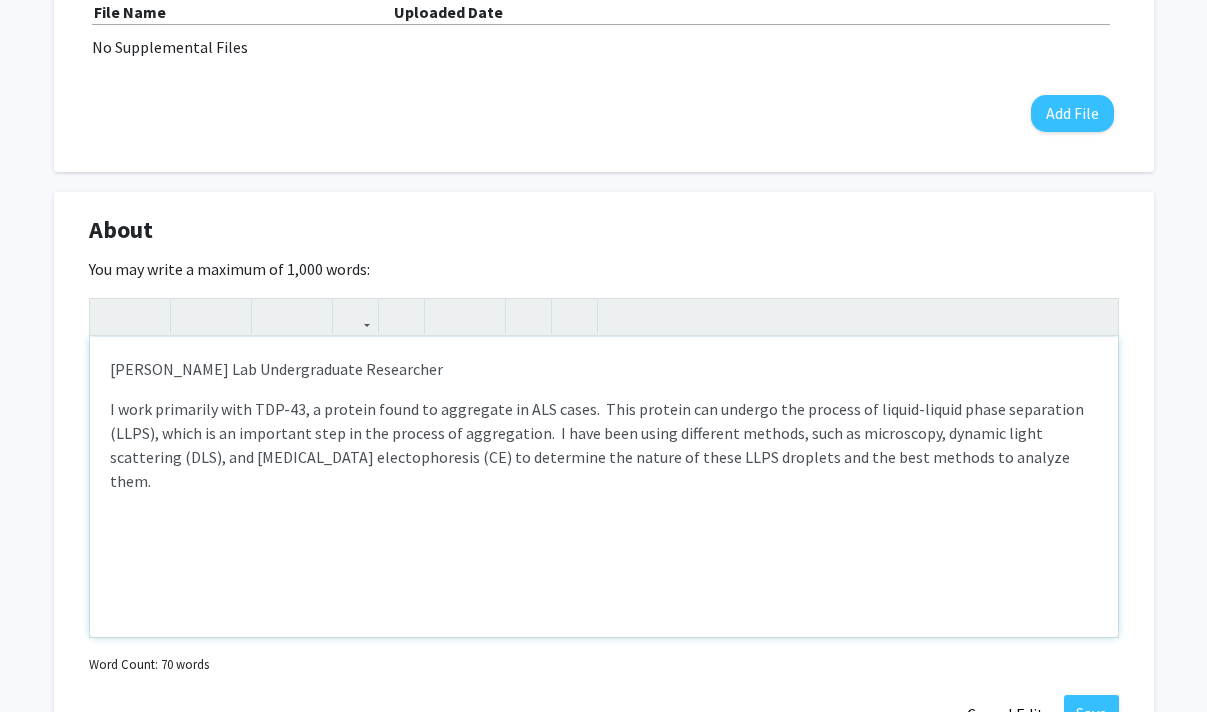 scroll, scrollTop: 774, scrollLeft: 0, axis: vertical 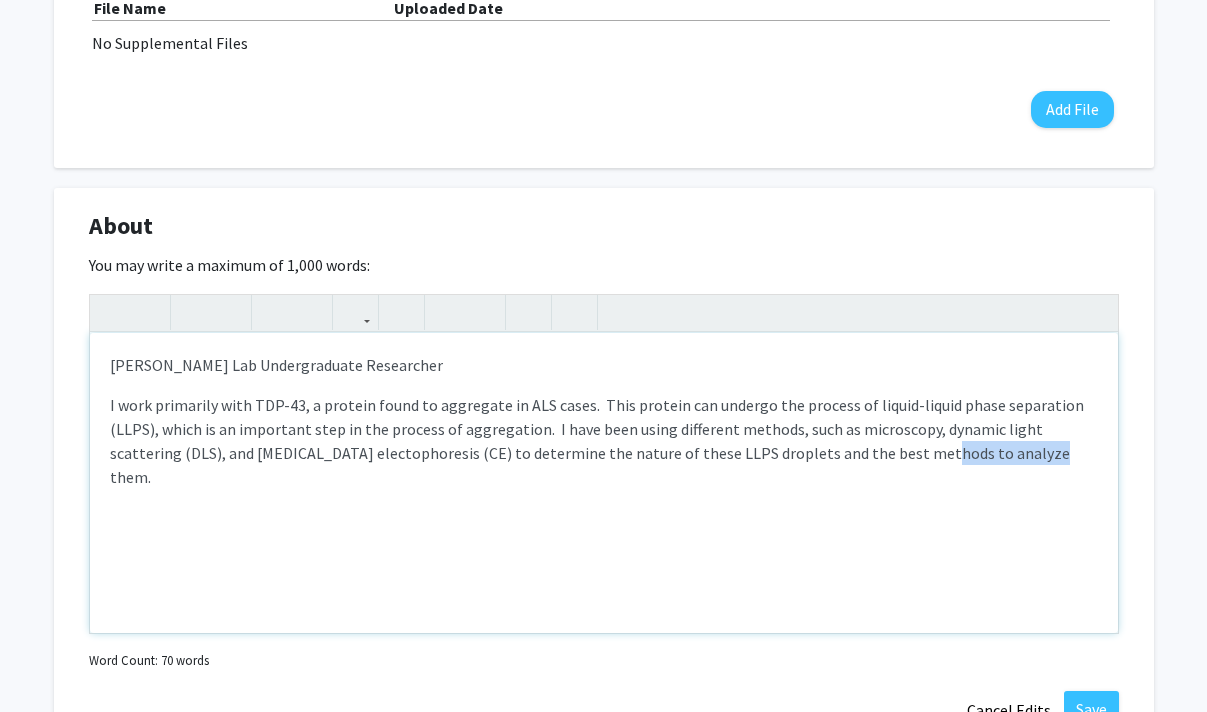 drag, startPoint x: 940, startPoint y: 457, endPoint x: 837, endPoint y: 455, distance: 103.01942 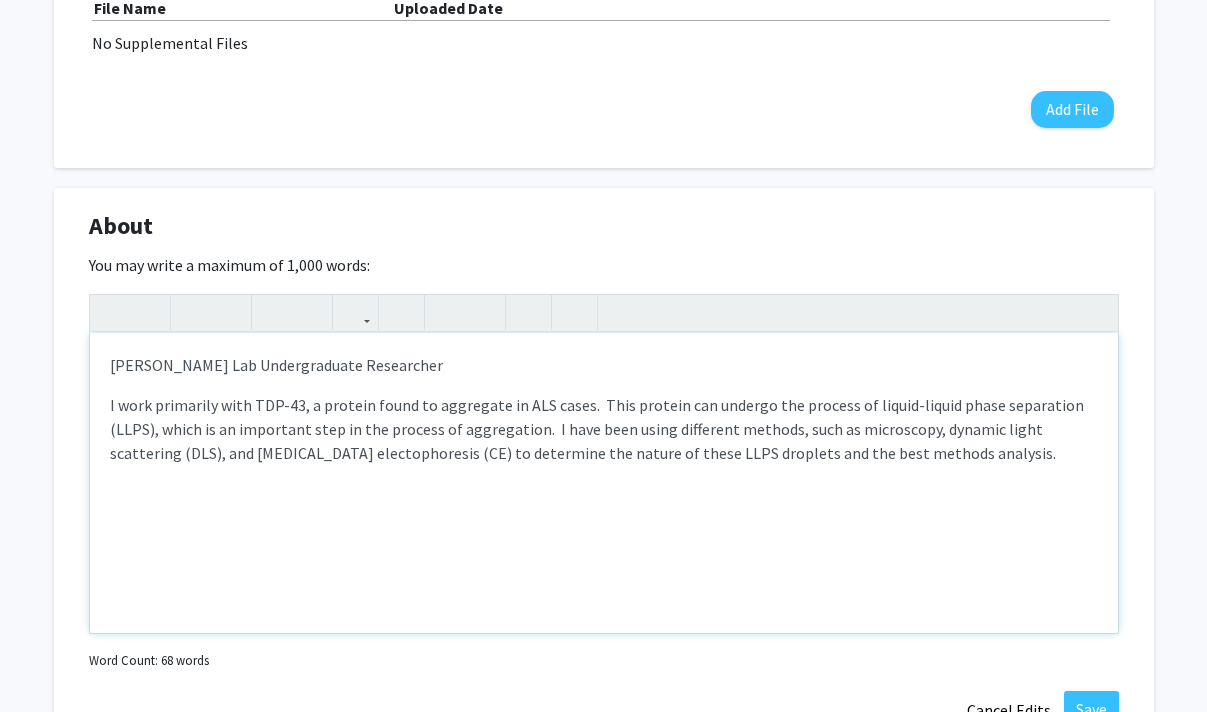 click on "I work primarily with TDP-43, a protein found to aggregate in ALS cases.  This protein can undergo the process of liquid-liquid phase separation (LLPS), which is an important step in the process of aggregation.  I have been using different methods, such as microscopy, dynamic light scattering (DLS), and [MEDICAL_DATA] electophoresis (CE) to determine the nature of these LLPS droplets and the best methods analysis." at bounding box center (604, 429) 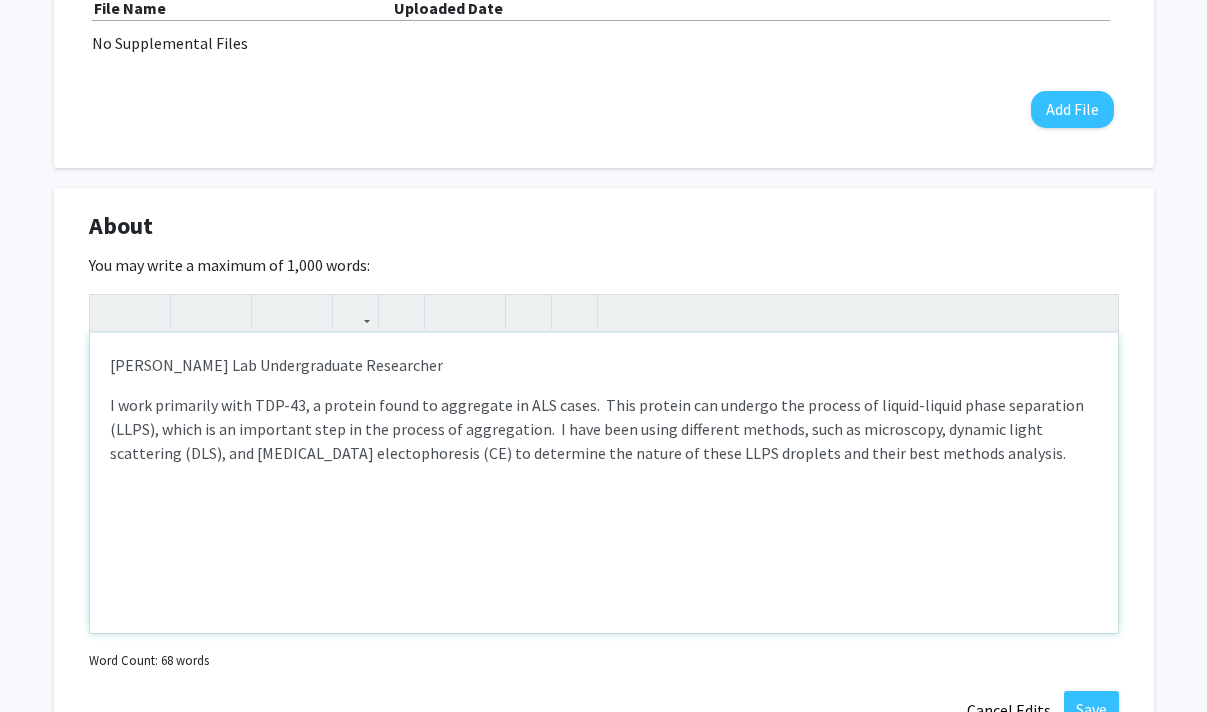 type on "<p>[PERSON_NAME] Lab Undergraduate Researcher</p><p>I work primarily with TDP-43, a protein found to aggregate in ALS cases.&nbsp; This protein can undergo the process of liquid-liquid phase separation (LLPS), which is an important step in the process of aggregation.&nbsp; I have been using different methods, such as microscopy, dynamic light scattering (DLS), and [MEDICAL_DATA] electophoresis (CE) to determine the nature of these LLPS droplets and their best methods analysis.</p>" 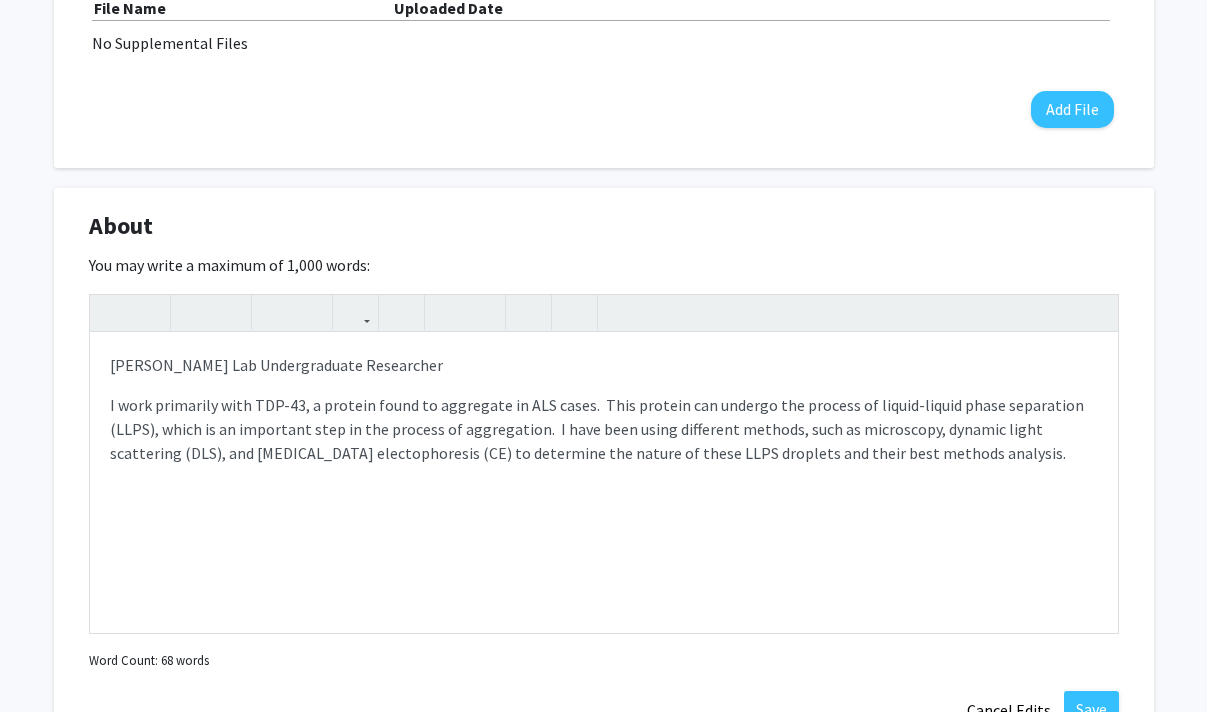 click on "<p>[PERSON_NAME] Lab Undergraduate Researcher</p><p>I work primarily with TDP-43, a protein found to aggregate in ALS cases.&nbsp; This protein can undergo the process of liquid-liquid phase separation (LLPS), which is an important step in the process of aggregation.&nbsp; I have been using different methods, such as microscopy, dynamic light scattering (DLS), and [MEDICAL_DATA] electophoresis (CE) to determine the nature of these LLPS droplets and their best methods analysis.</p> [PERSON_NAME] Lab Undergraduate Researcher I work primarily with TDP-43, a protein found to aggregate in ALS cases.  This protein can undergo the process of liquid-liquid phase separation (LLPS), which is an important step in the process of aggregation.  I have been using different methods, such as microscopy, dynamic light scattering (DLS), and [MEDICAL_DATA] electophoresis (CE) to determine the nature of these LLPS droplets and their best methods analysis. Insert link Remove link Word Count: 68 words" 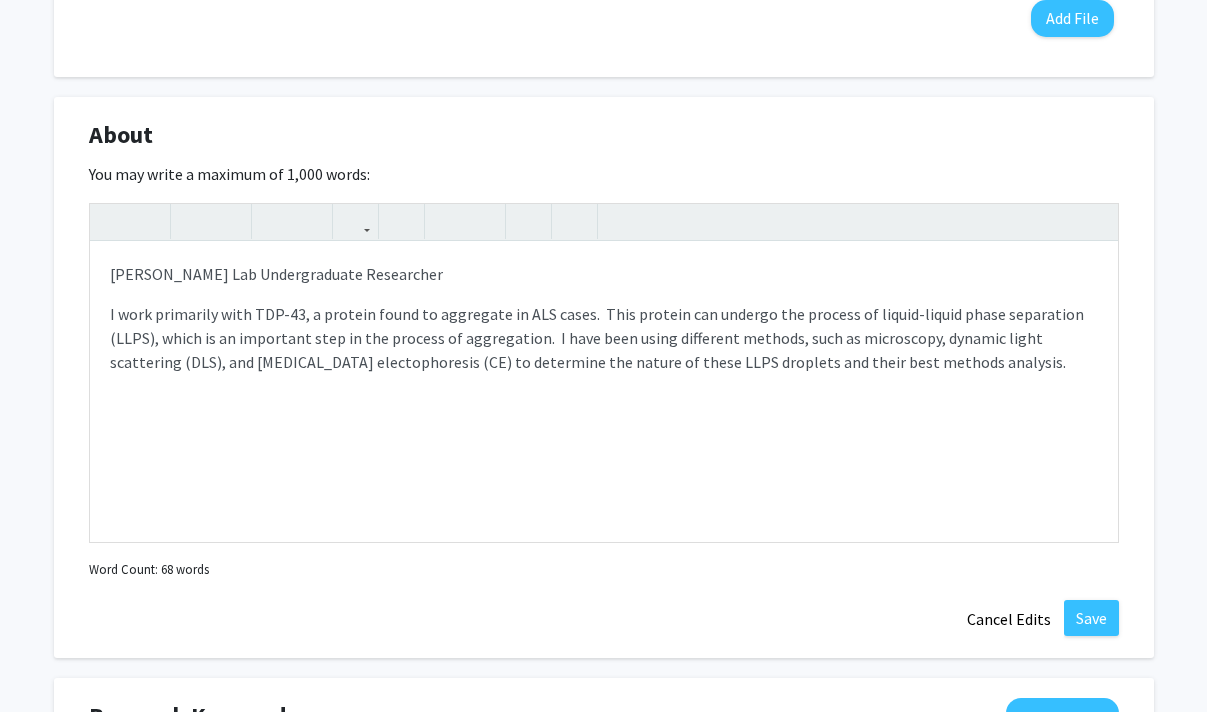 scroll, scrollTop: 874, scrollLeft: 0, axis: vertical 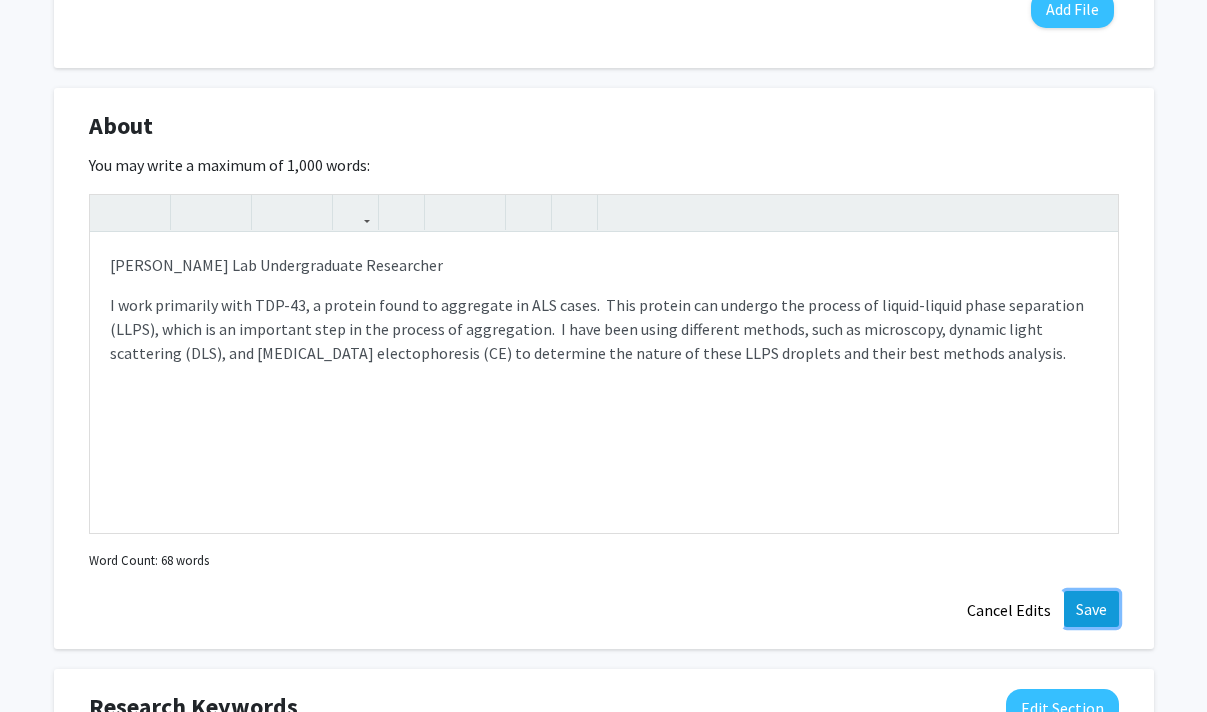 click on "Save" 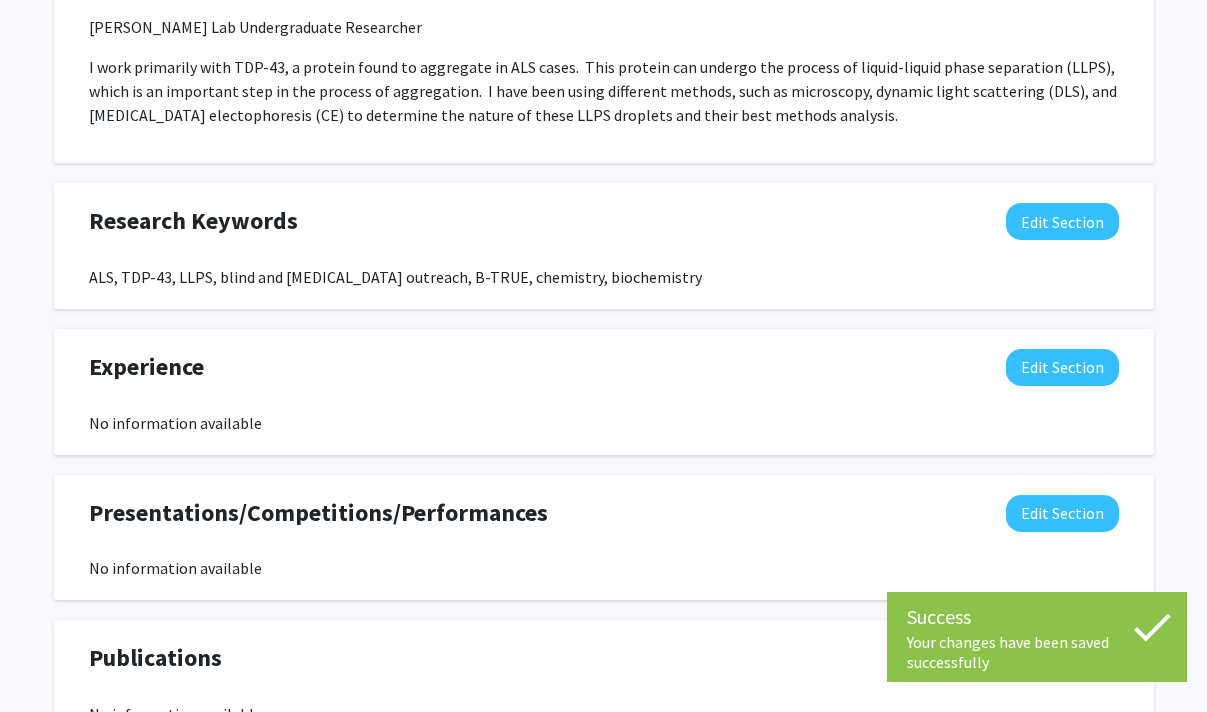 scroll, scrollTop: 1031, scrollLeft: 0, axis: vertical 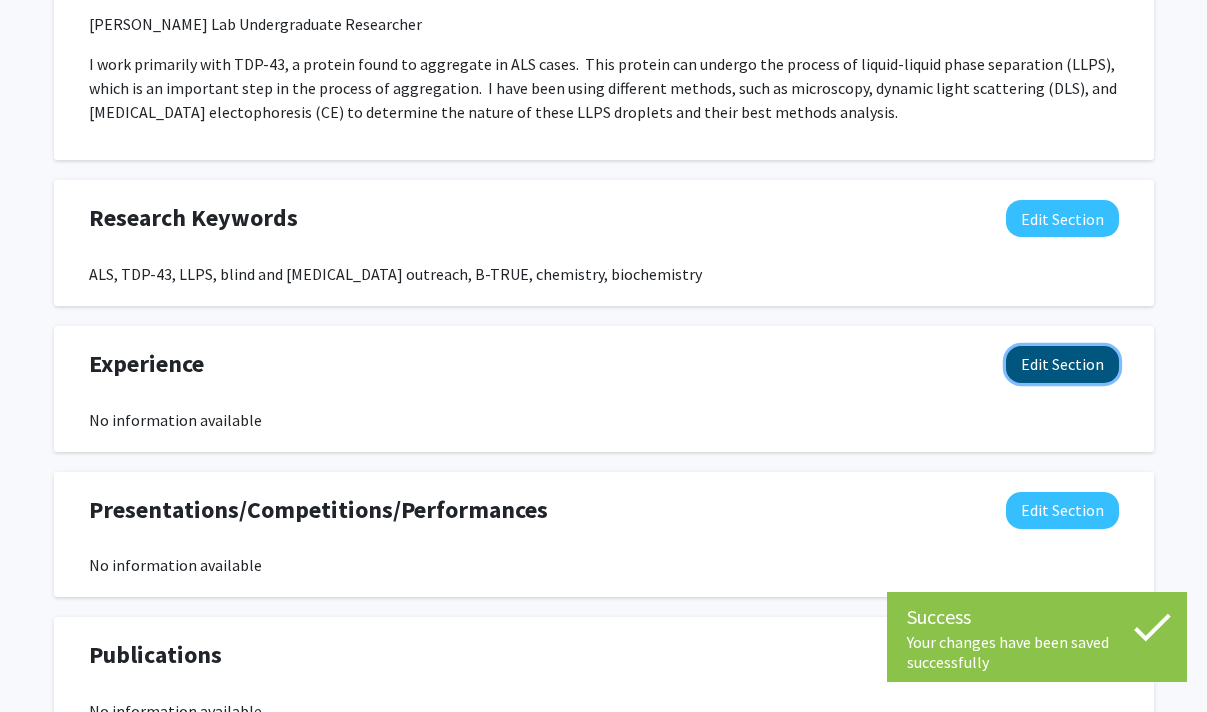 click on "Edit Section" 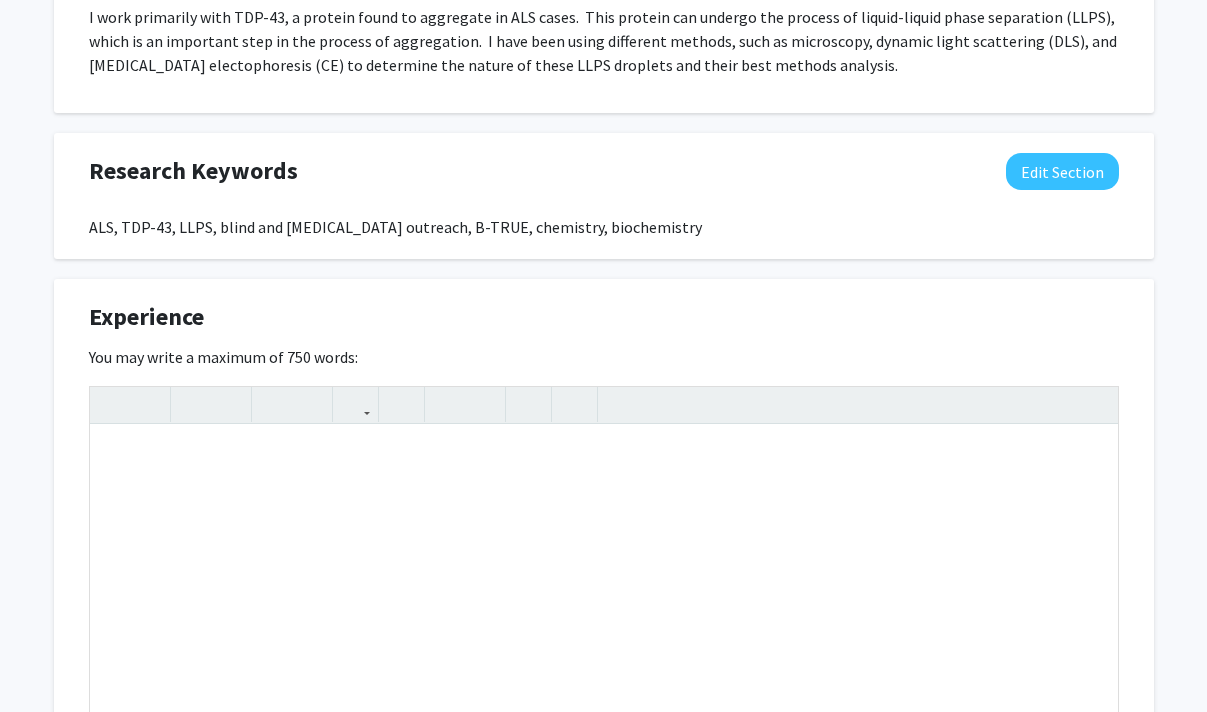 scroll, scrollTop: 1081, scrollLeft: 0, axis: vertical 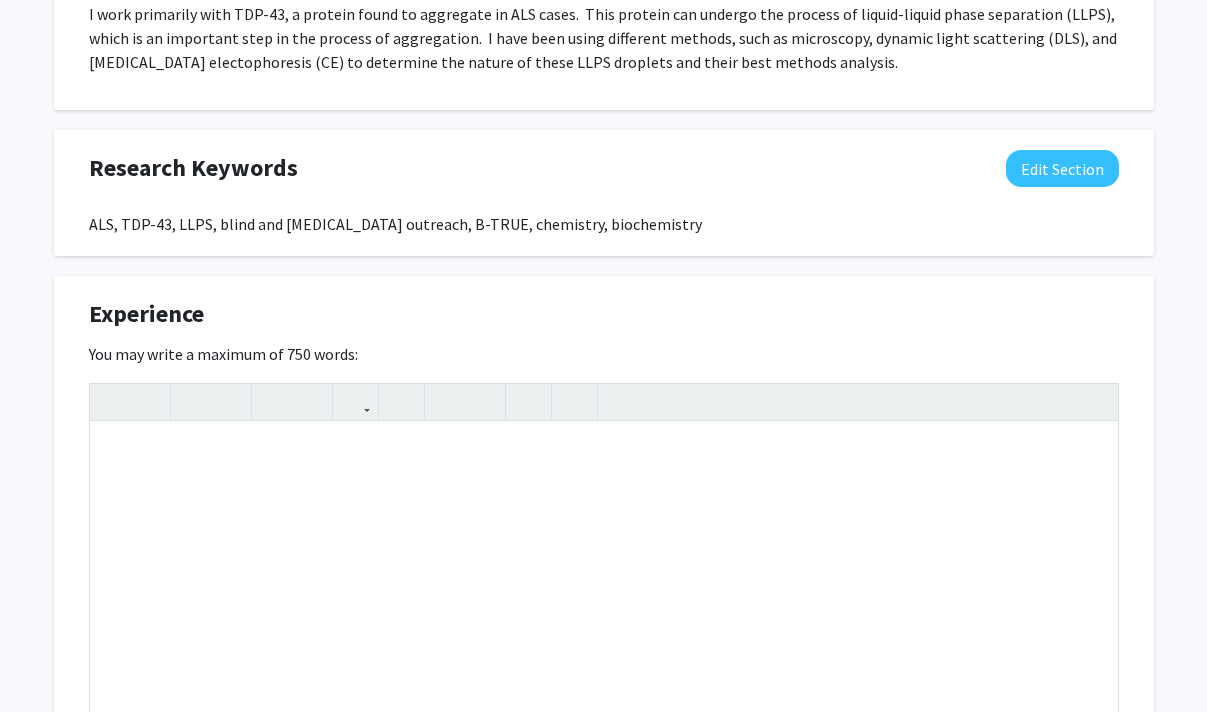 click on "Experience  Edit Section" 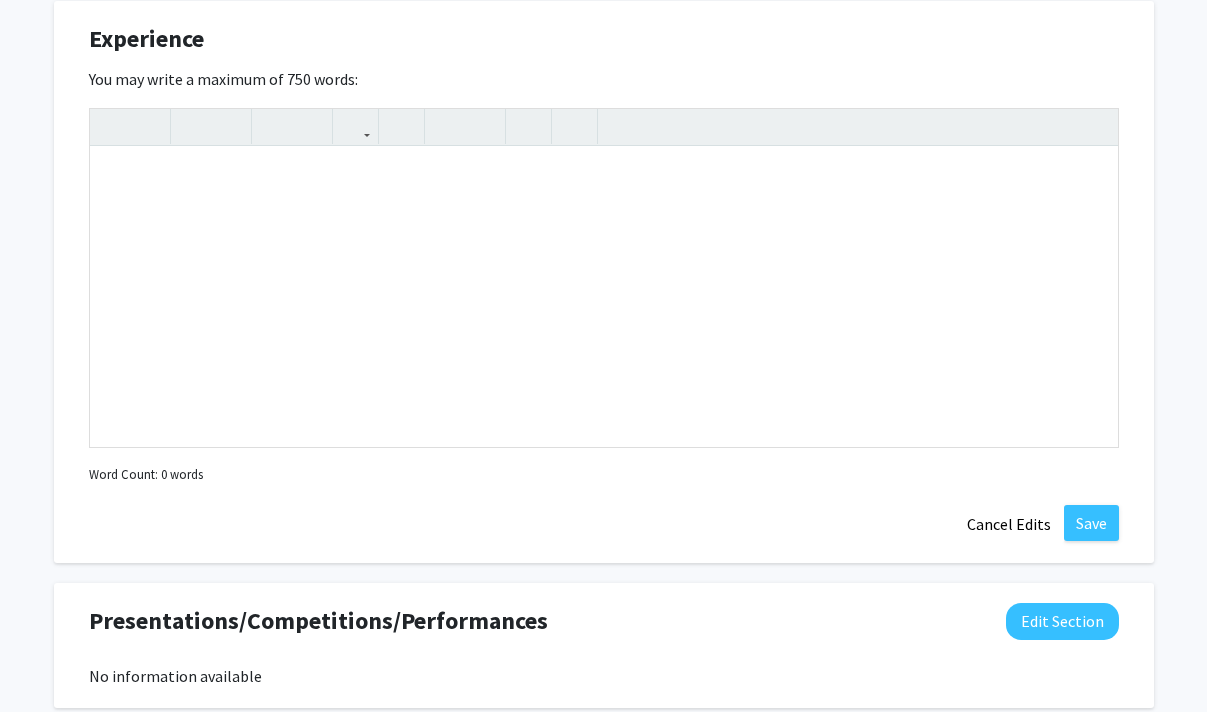 scroll, scrollTop: 1250, scrollLeft: 0, axis: vertical 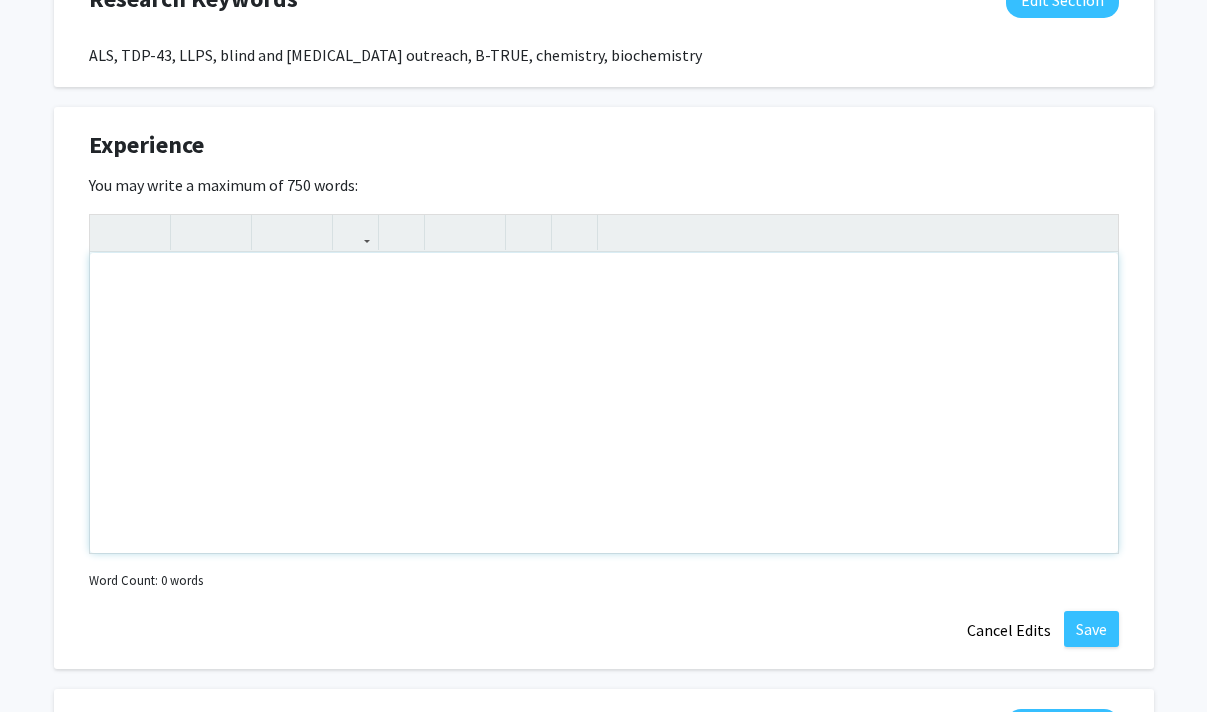 click at bounding box center [604, 403] 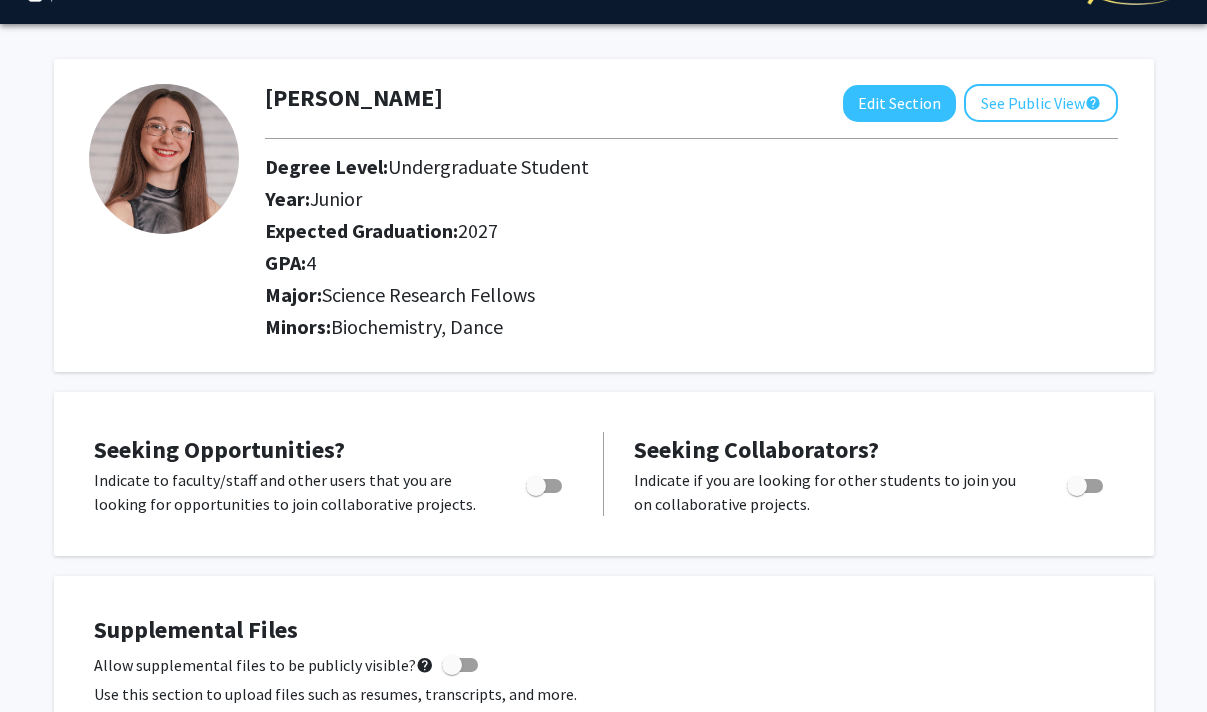 scroll, scrollTop: 0, scrollLeft: 0, axis: both 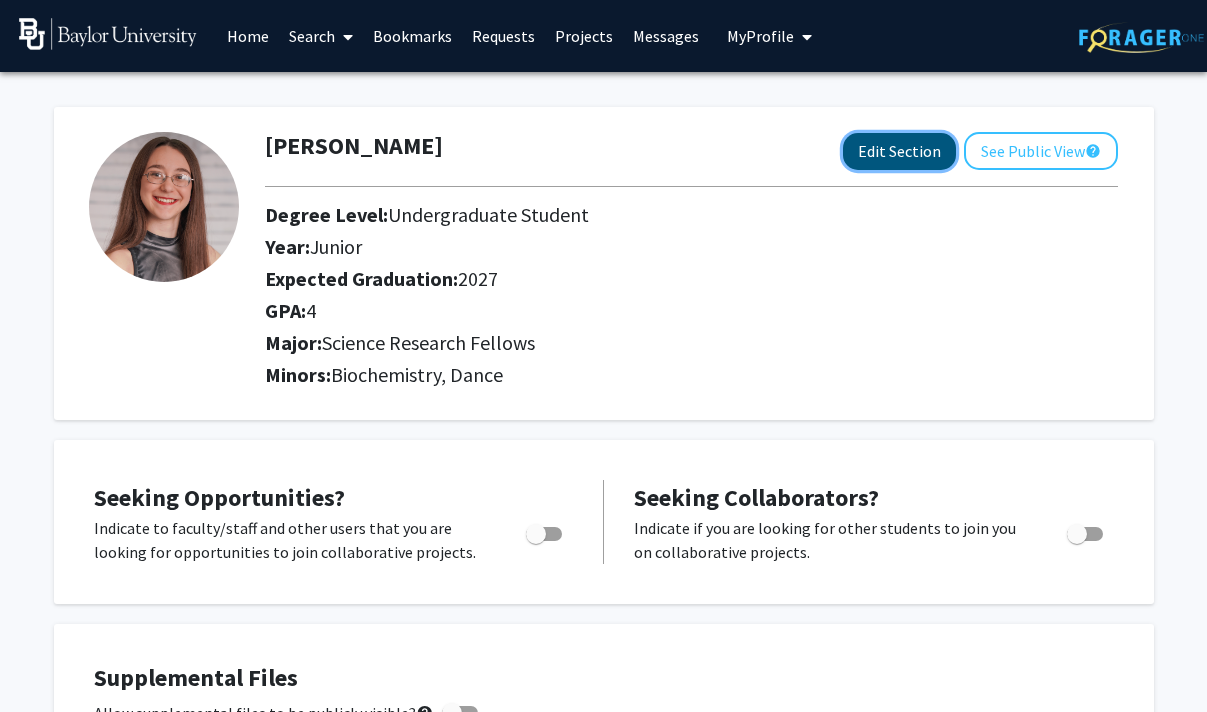click on "Edit Section" 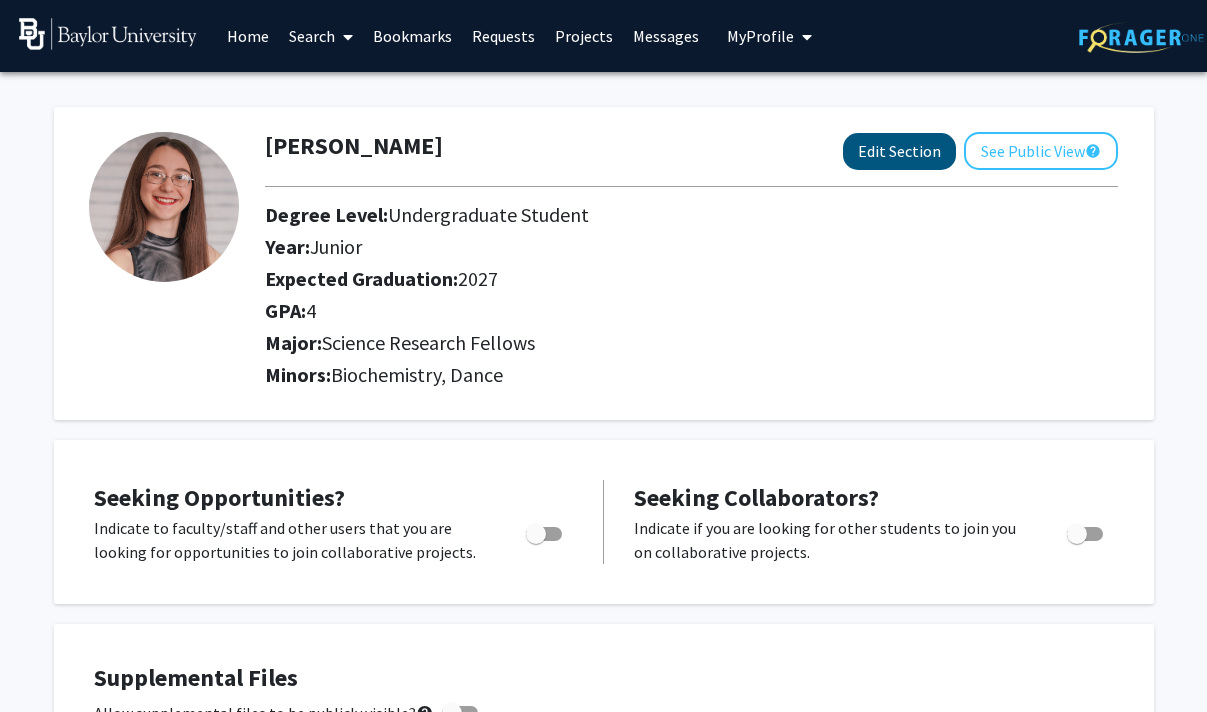 select on "junior" 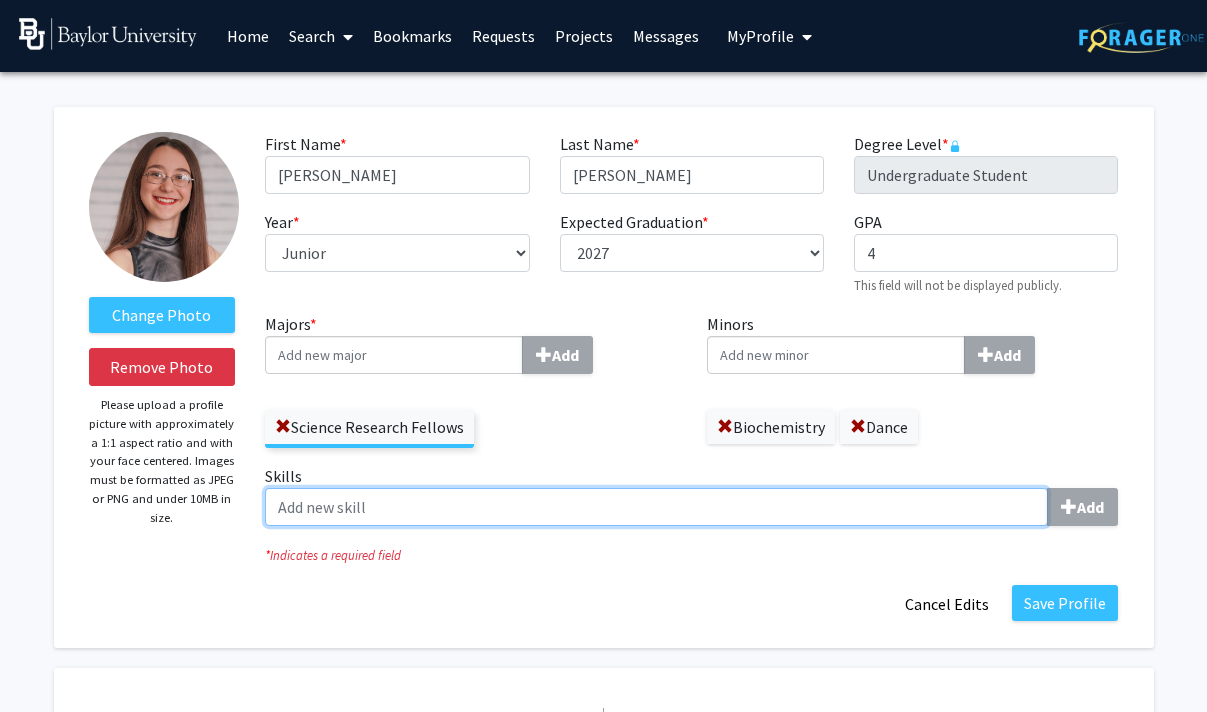 click on "Skills  Add" 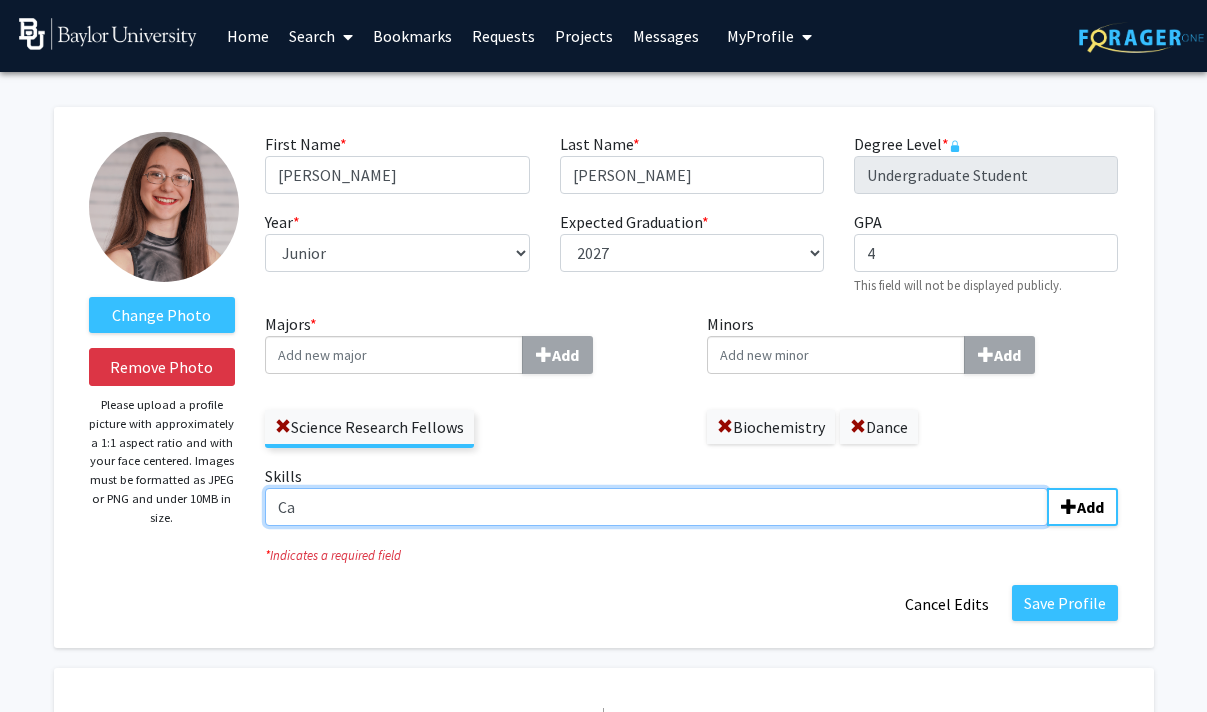 type on "C" 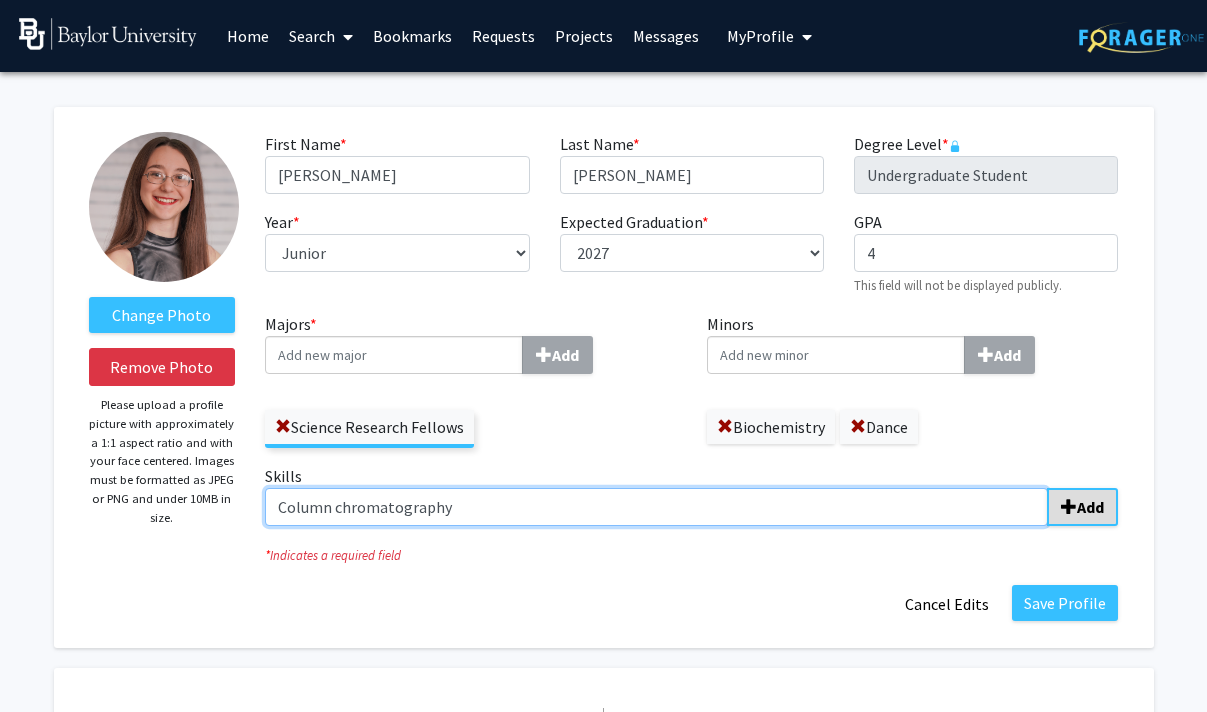 type on "Column chromatography" 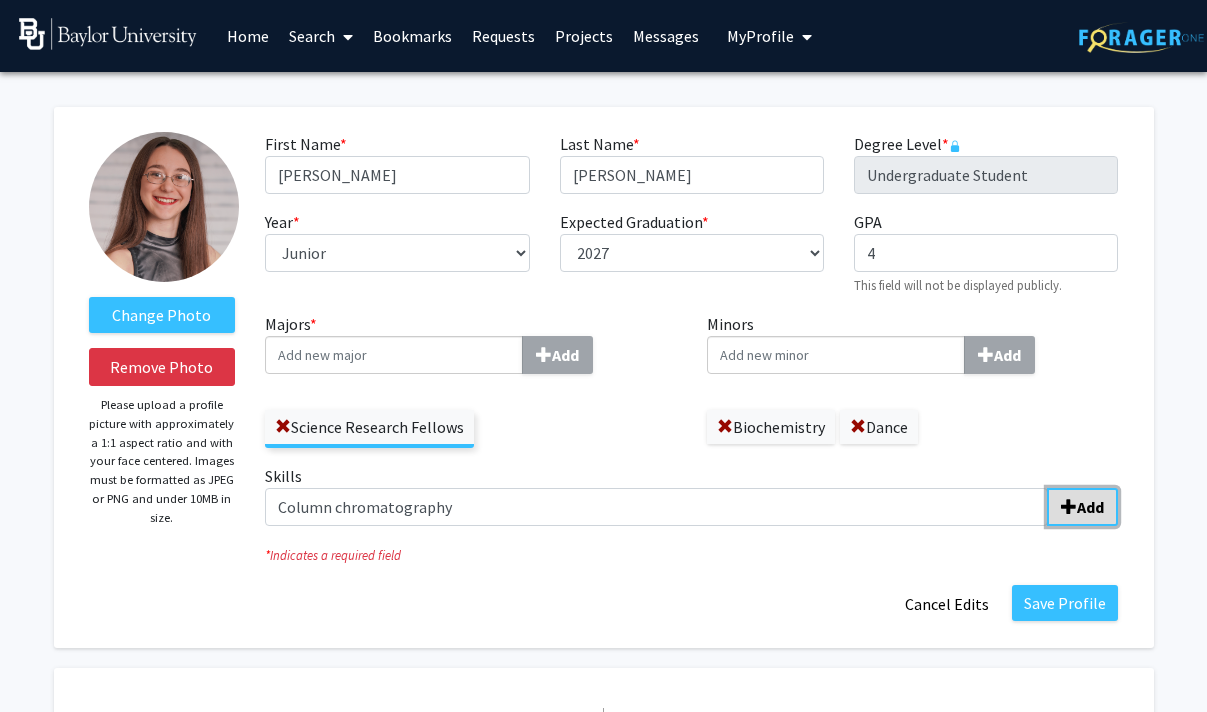 click on "Add" 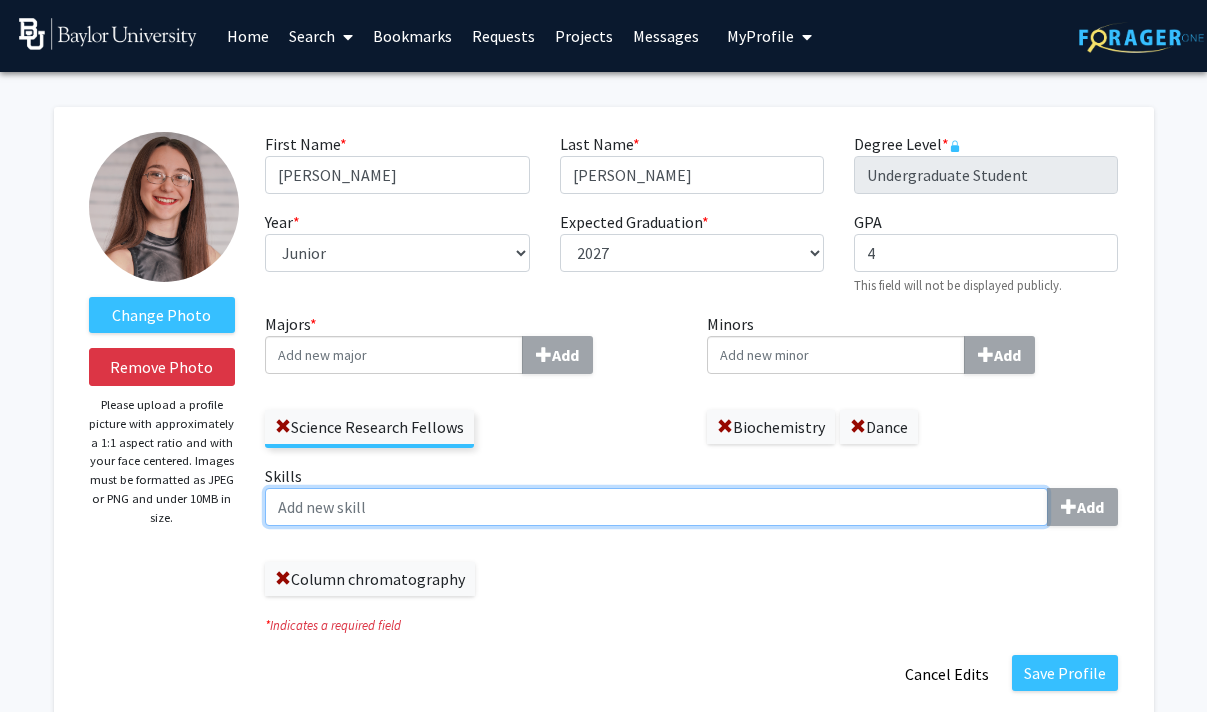 click on "Skills  Add" 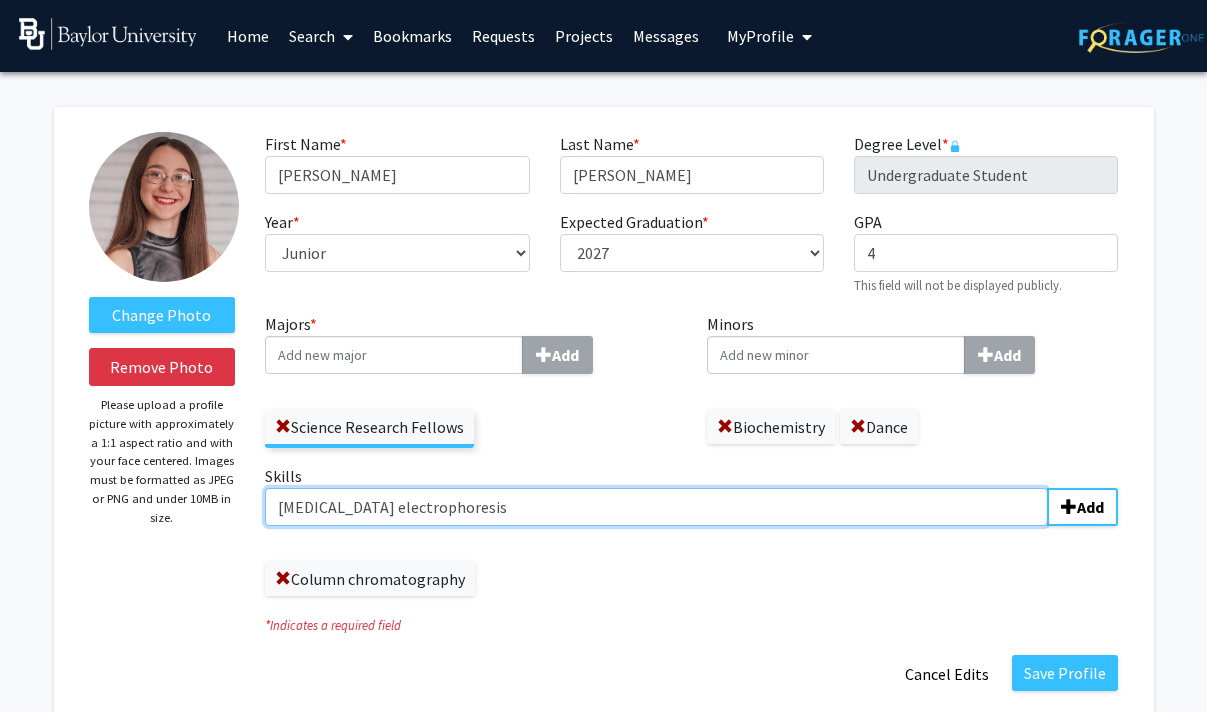 click on "[MEDICAL_DATA] electrophoresis" 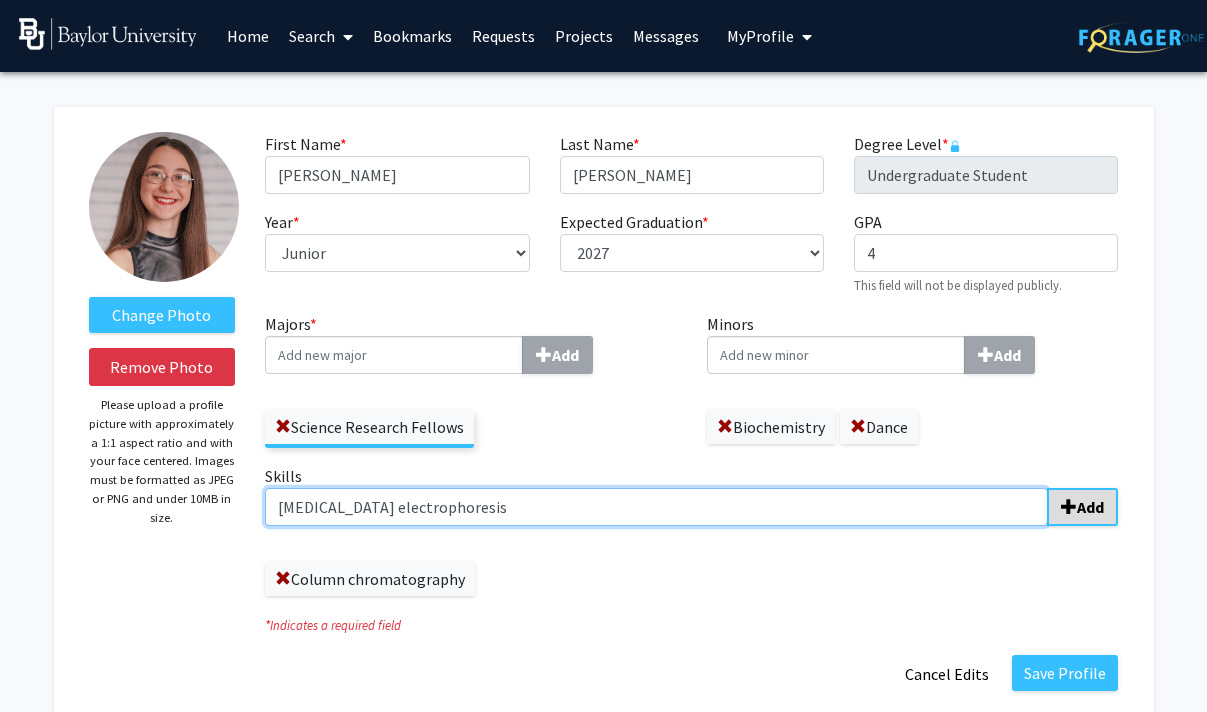 type on "[MEDICAL_DATA] electrophoresis" 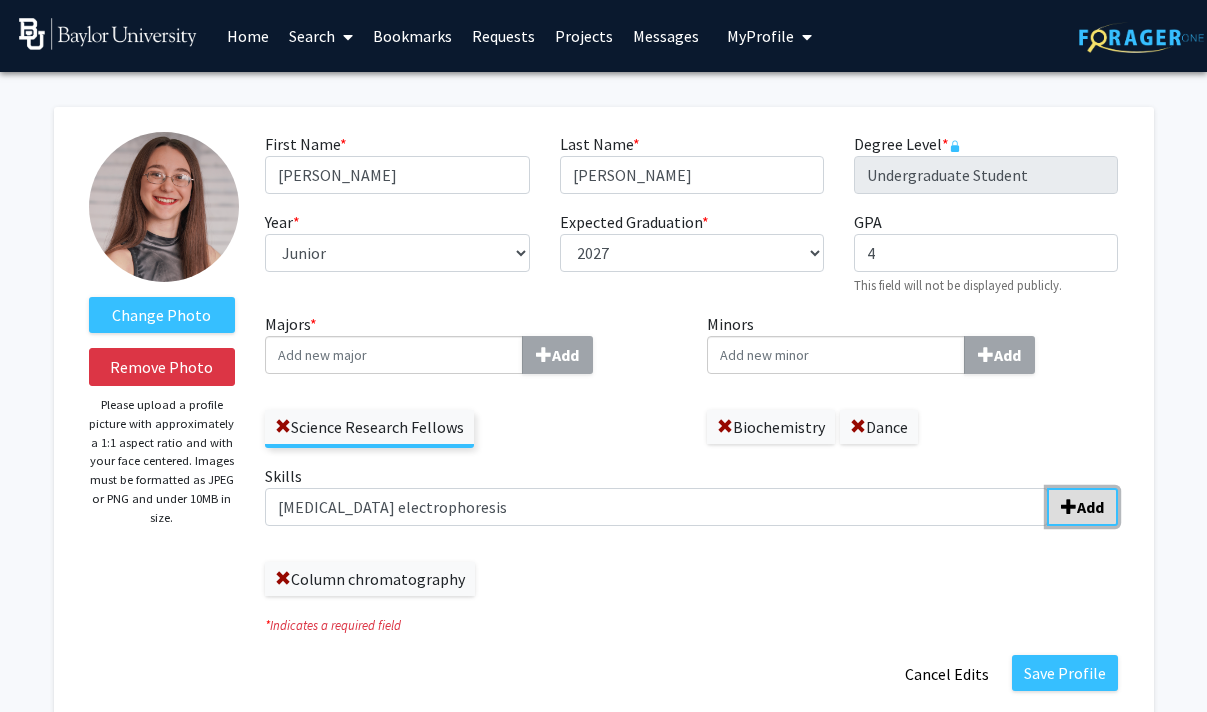 click on "Add" 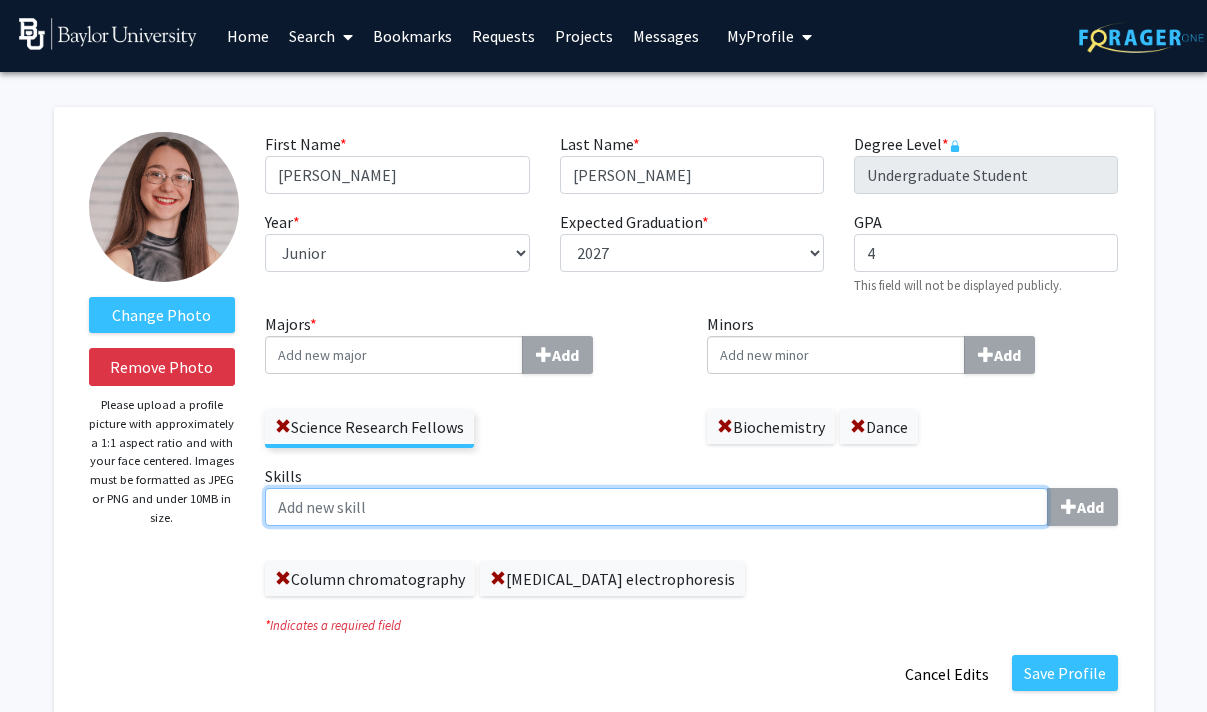 click on "Skills  Add" 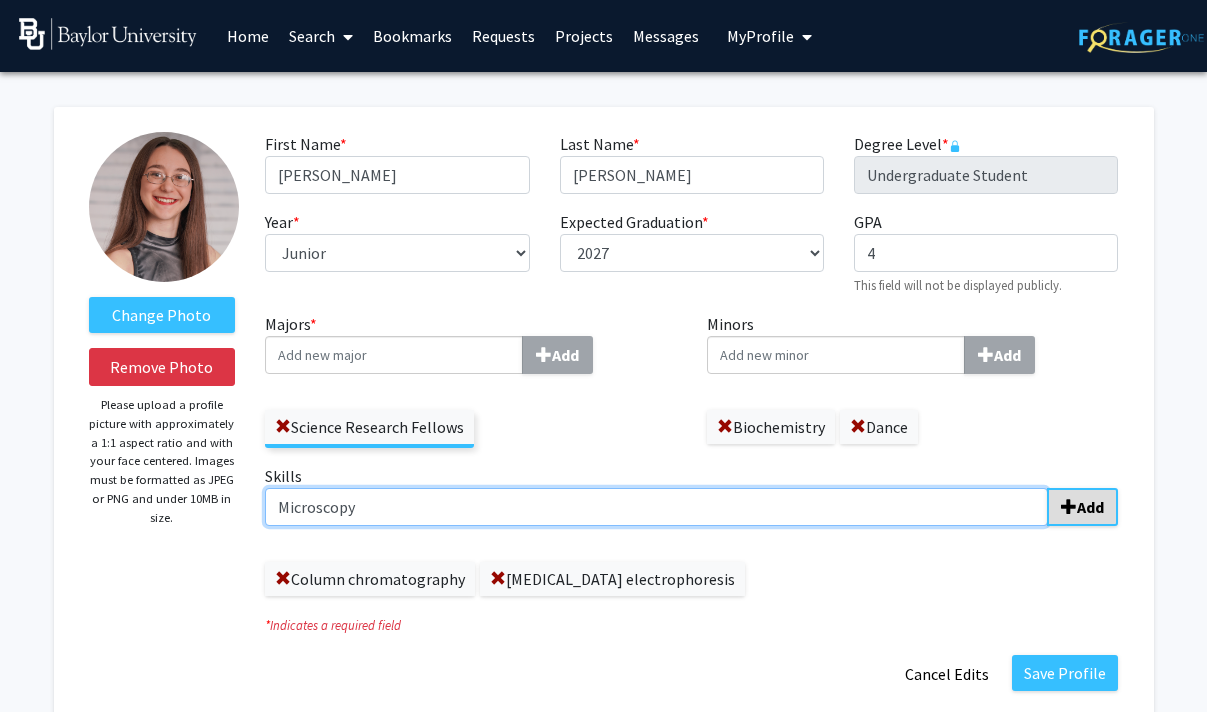type on "Microscopy" 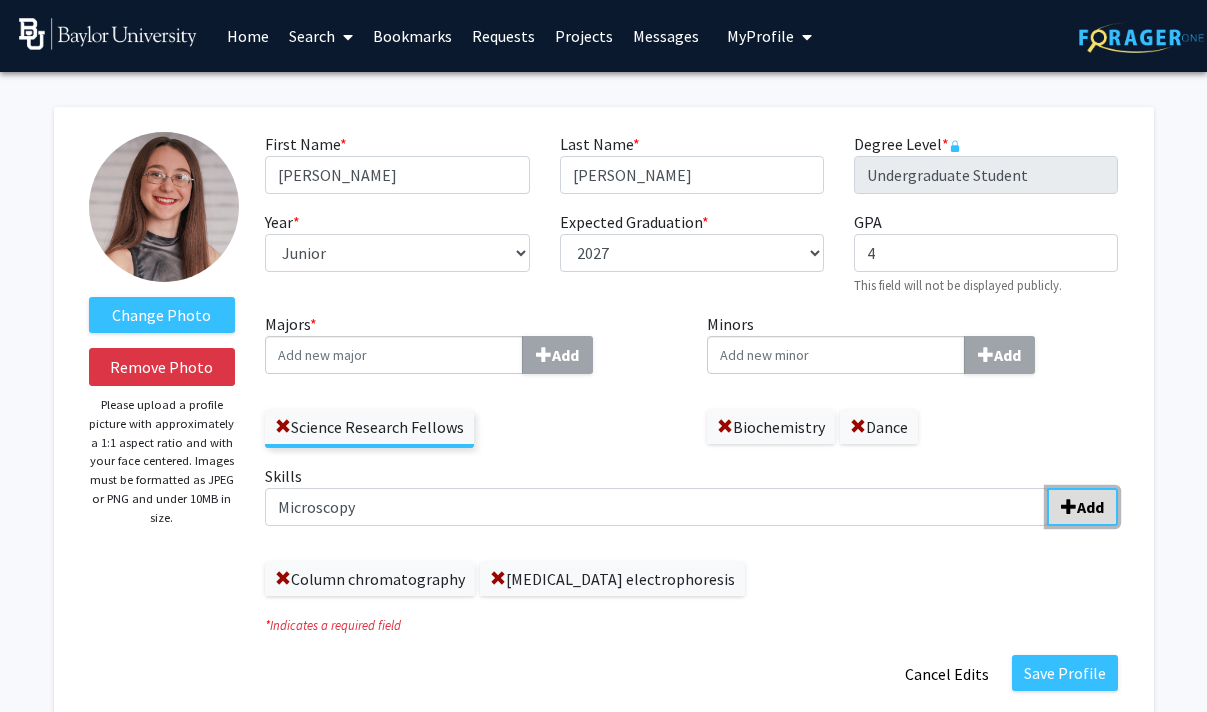 click on "Add" 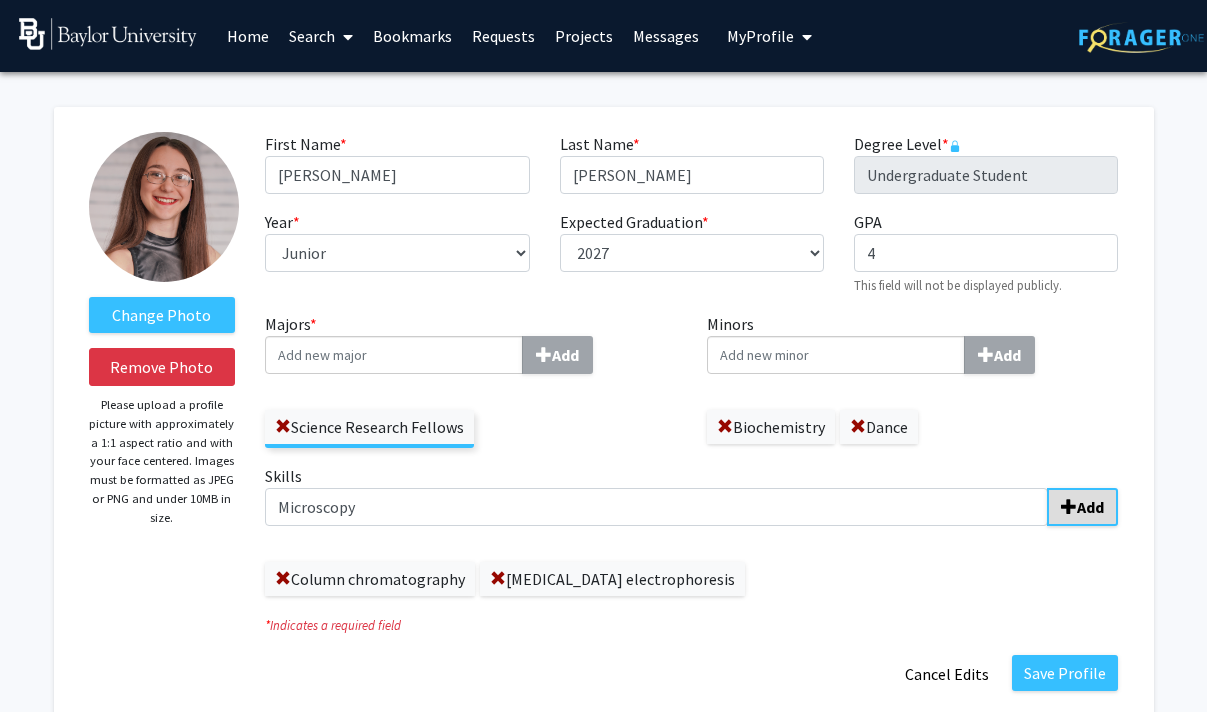type 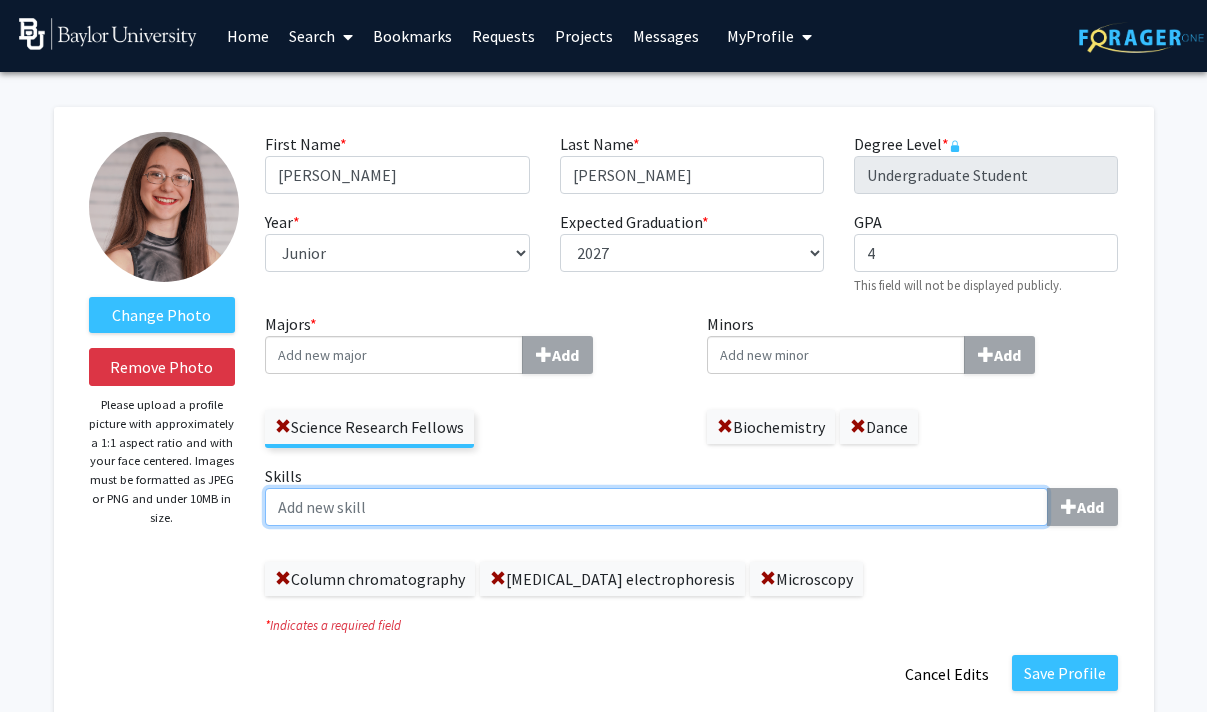 click on "Skills  Add" 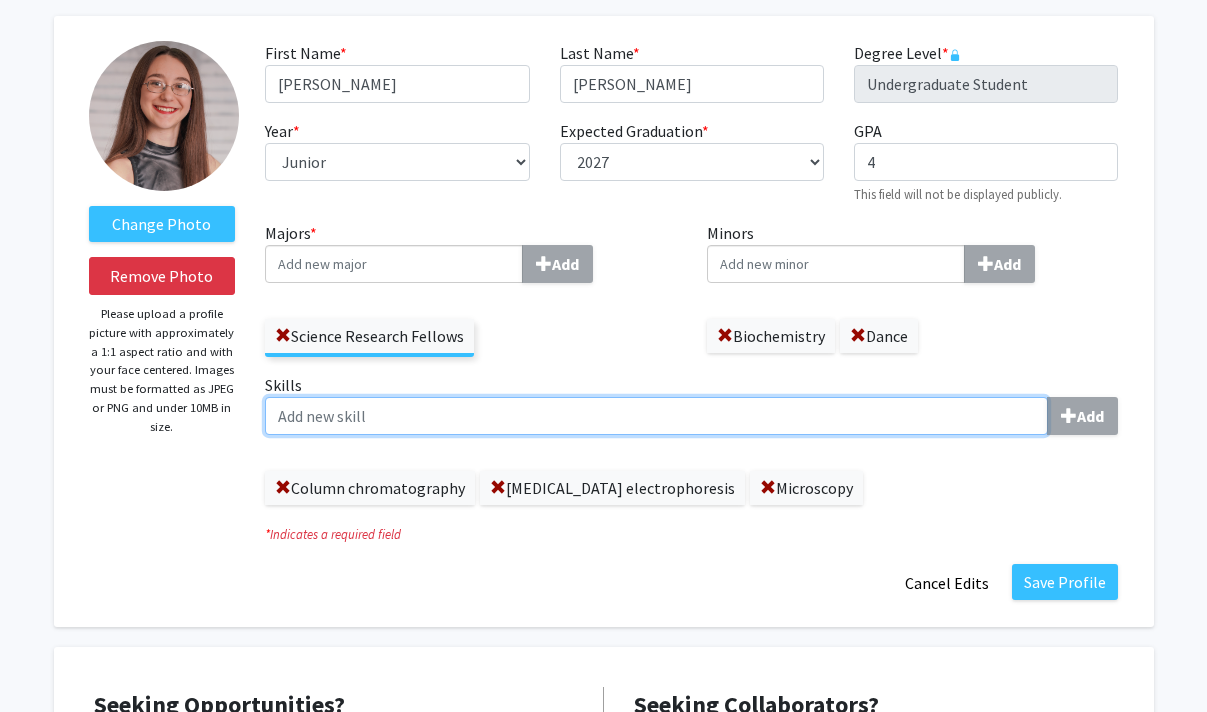 scroll, scrollTop: 104, scrollLeft: 0, axis: vertical 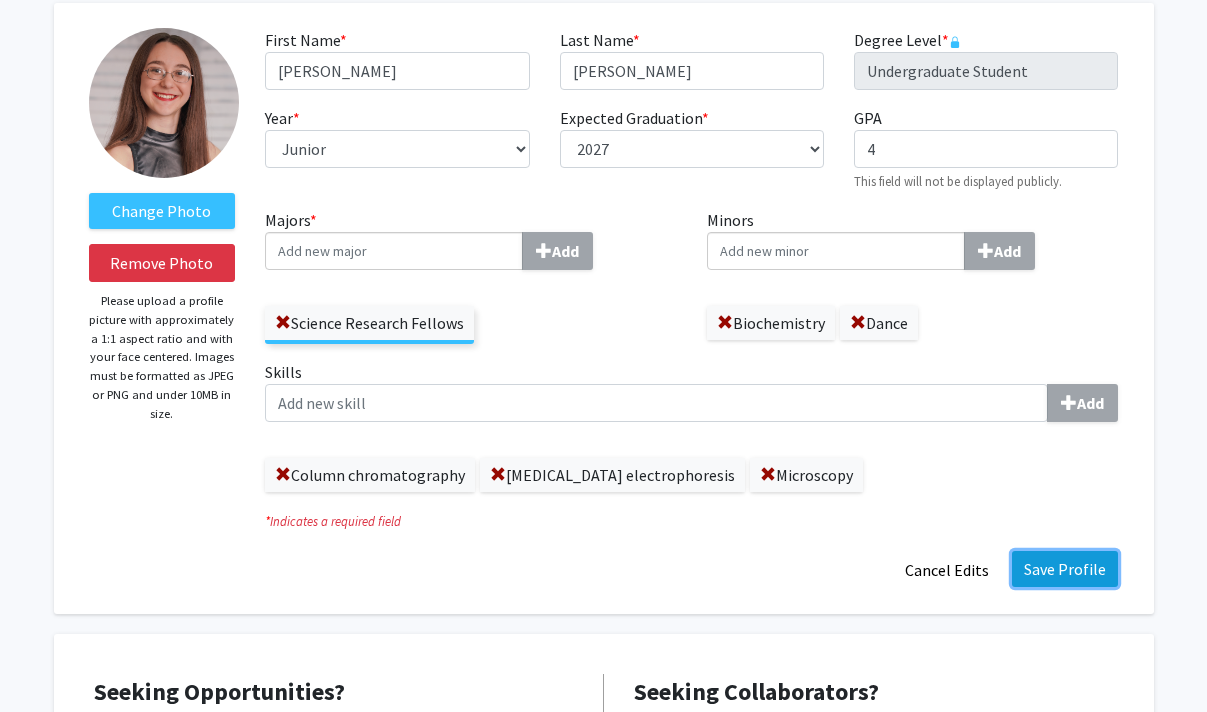 click on "Save Profile" 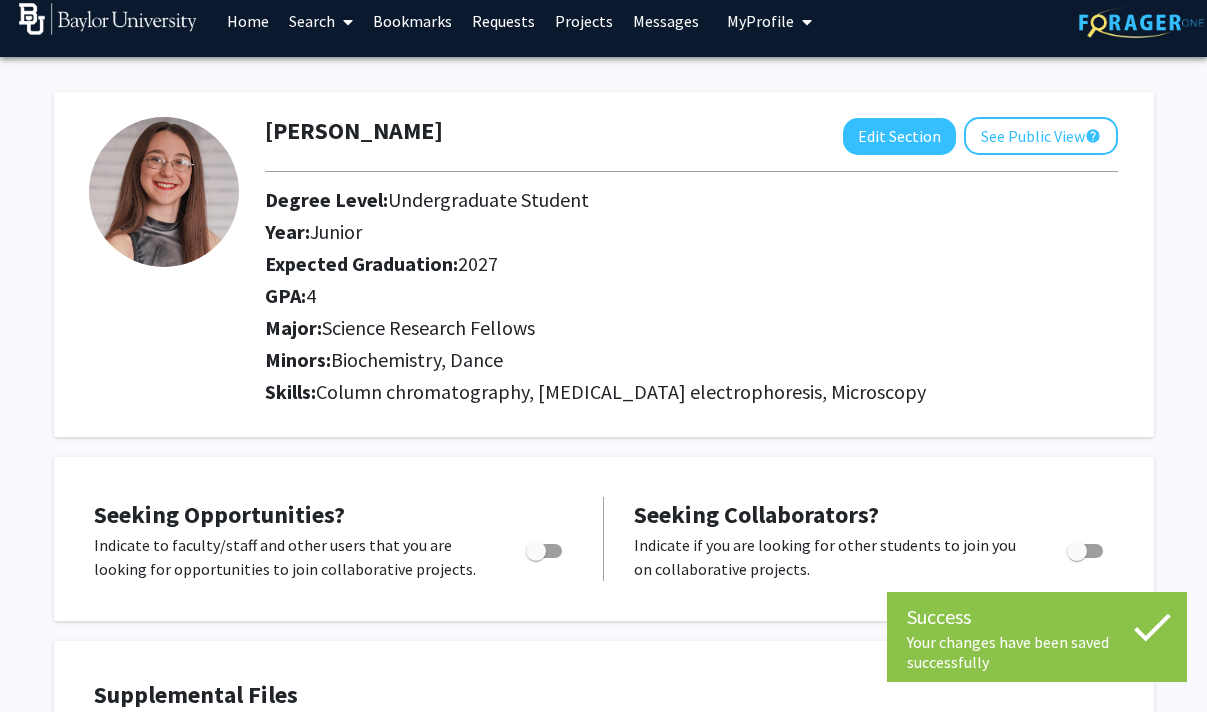 scroll, scrollTop: 0, scrollLeft: 0, axis: both 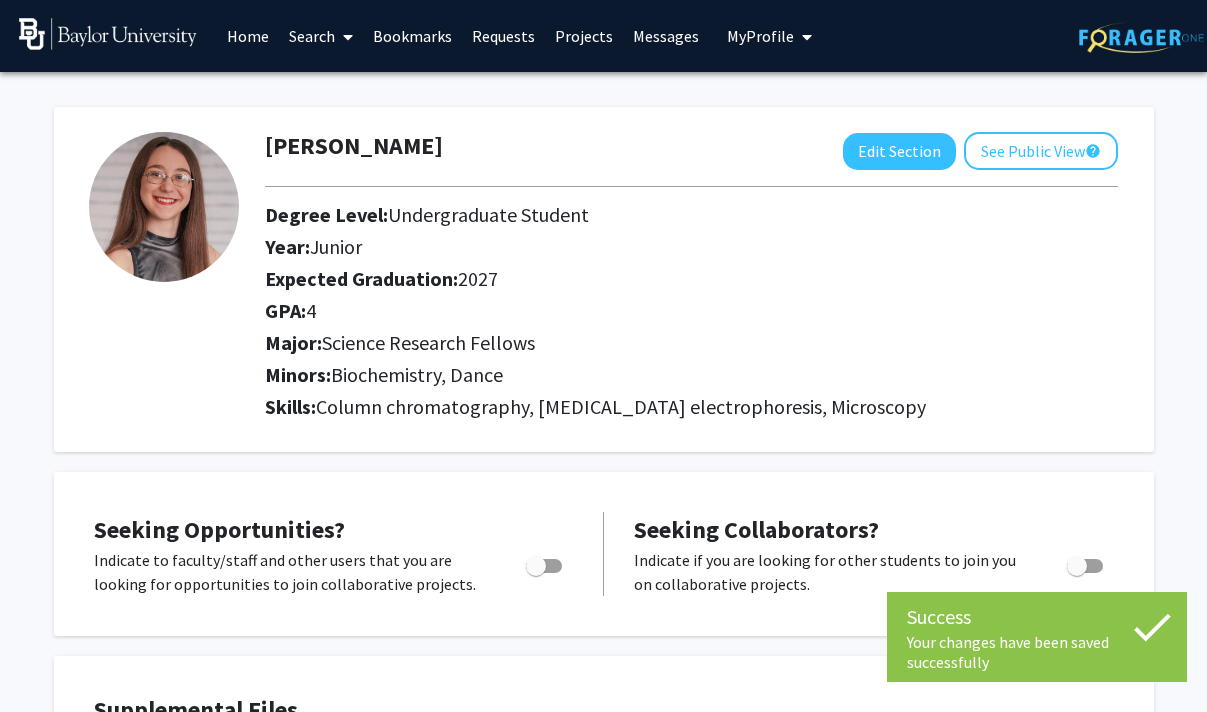 click on "Home" at bounding box center [248, 36] 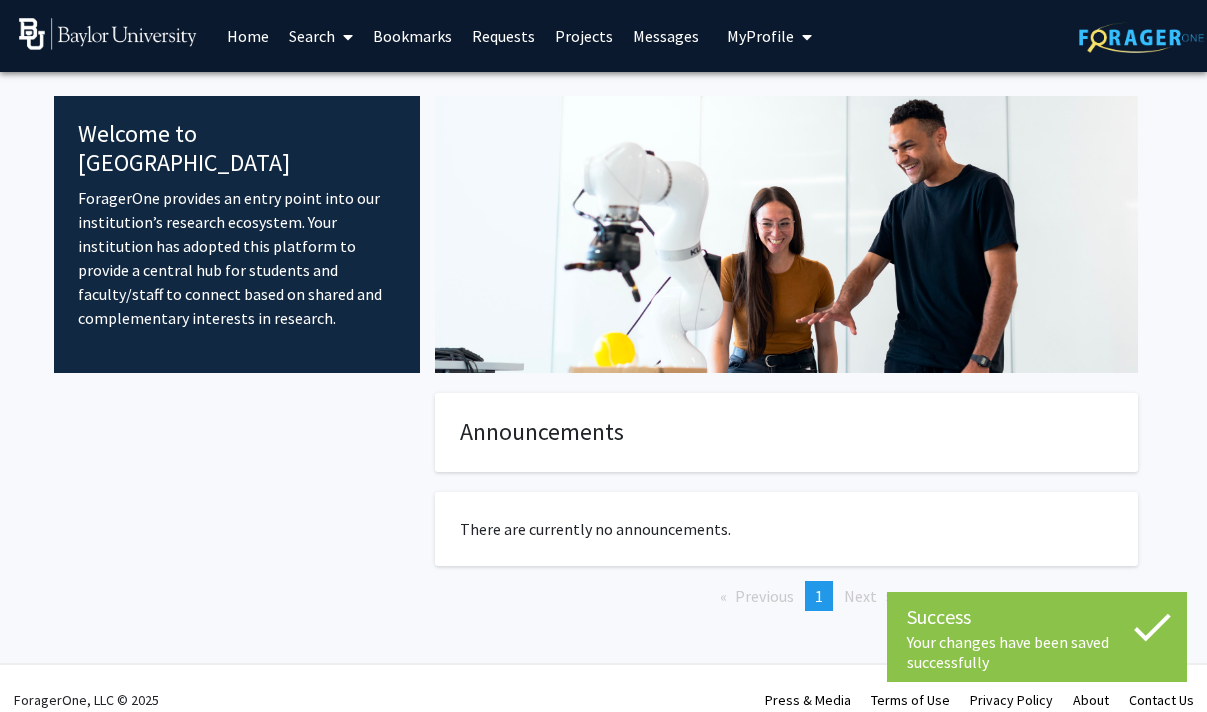click on "Search" at bounding box center [321, 36] 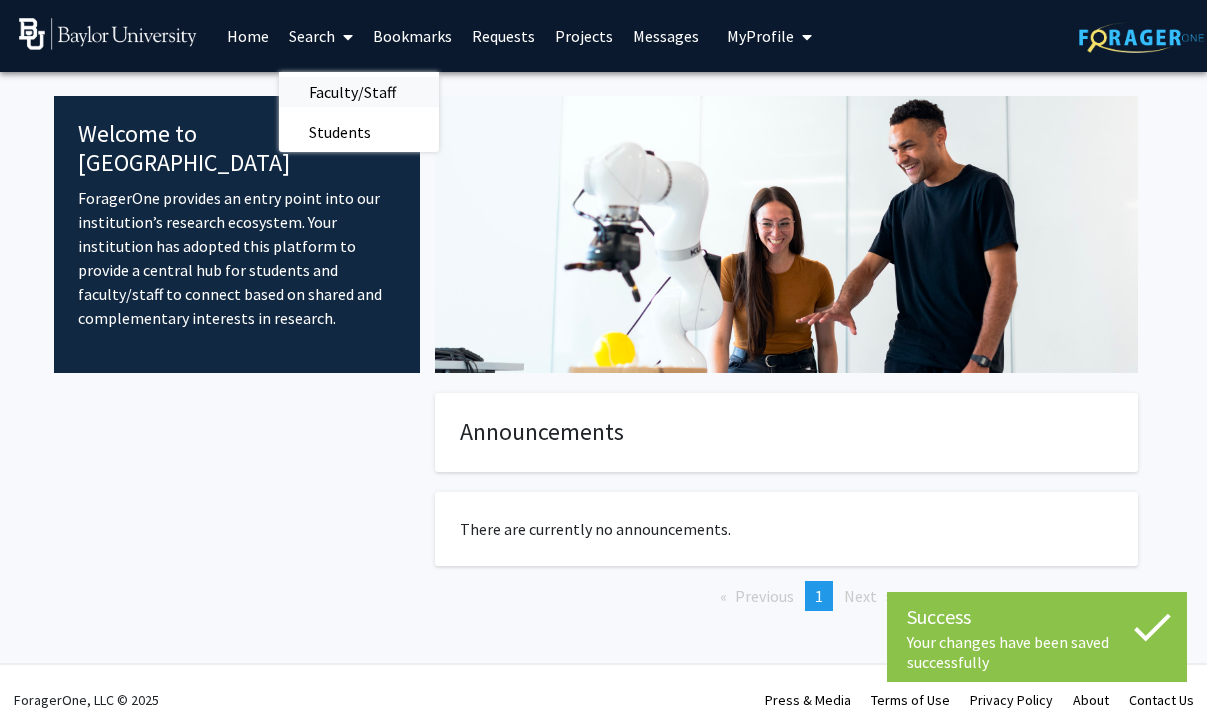 click on "Faculty/Staff" at bounding box center (352, 92) 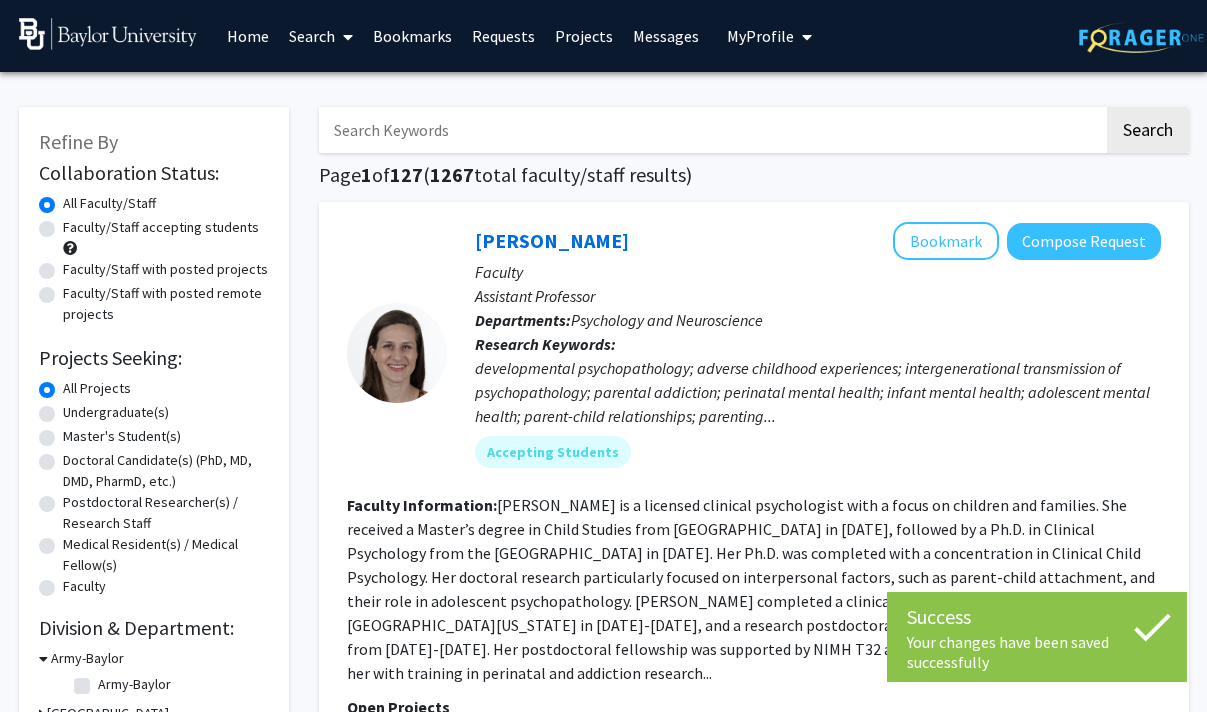 click on "Search" at bounding box center (321, 36) 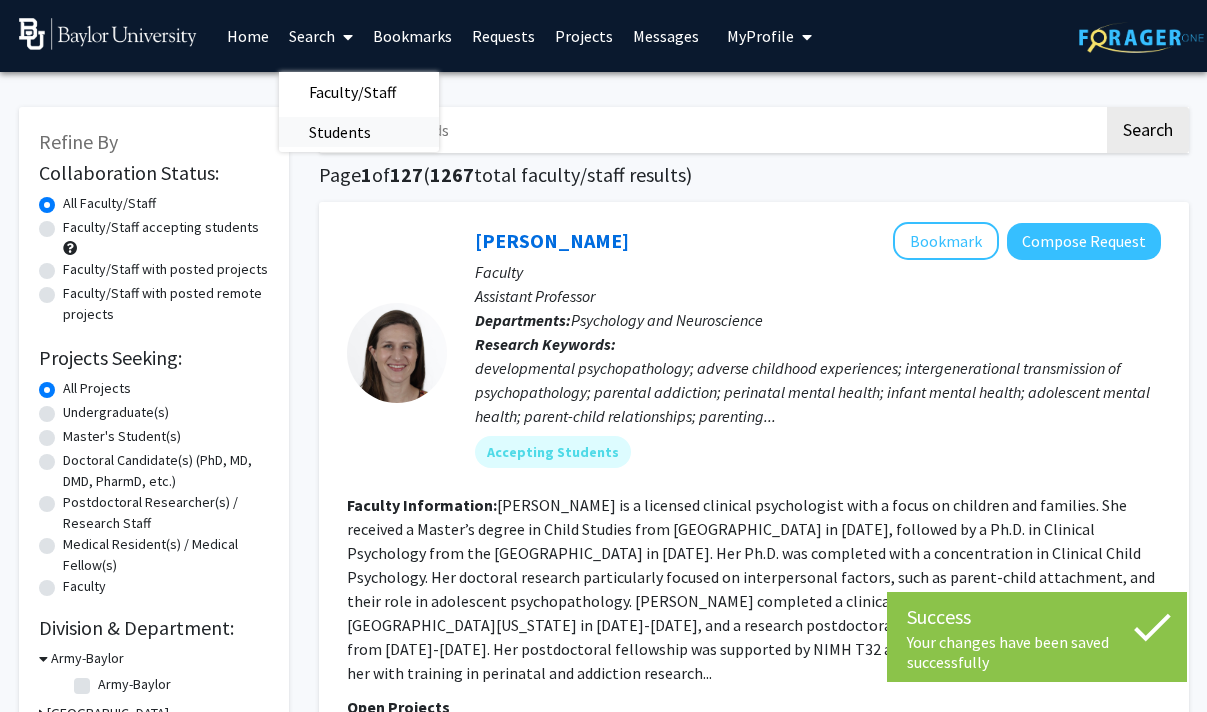 click on "Students" at bounding box center (340, 132) 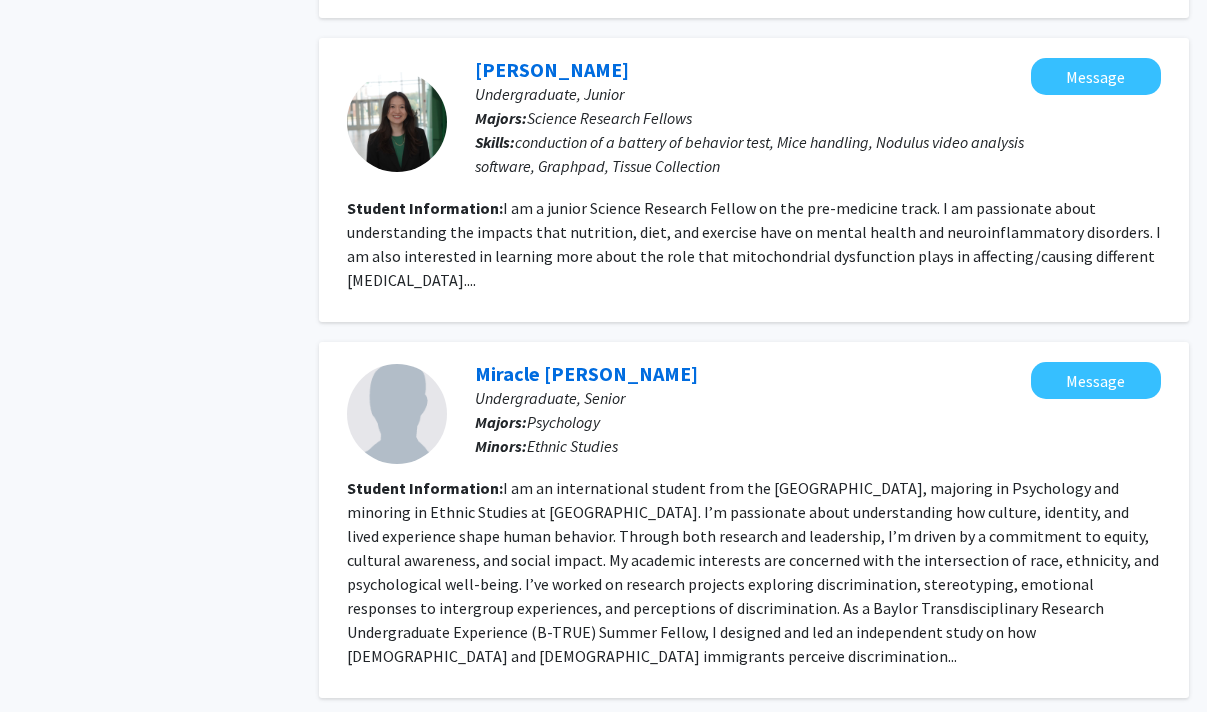 scroll, scrollTop: 3051, scrollLeft: 0, axis: vertical 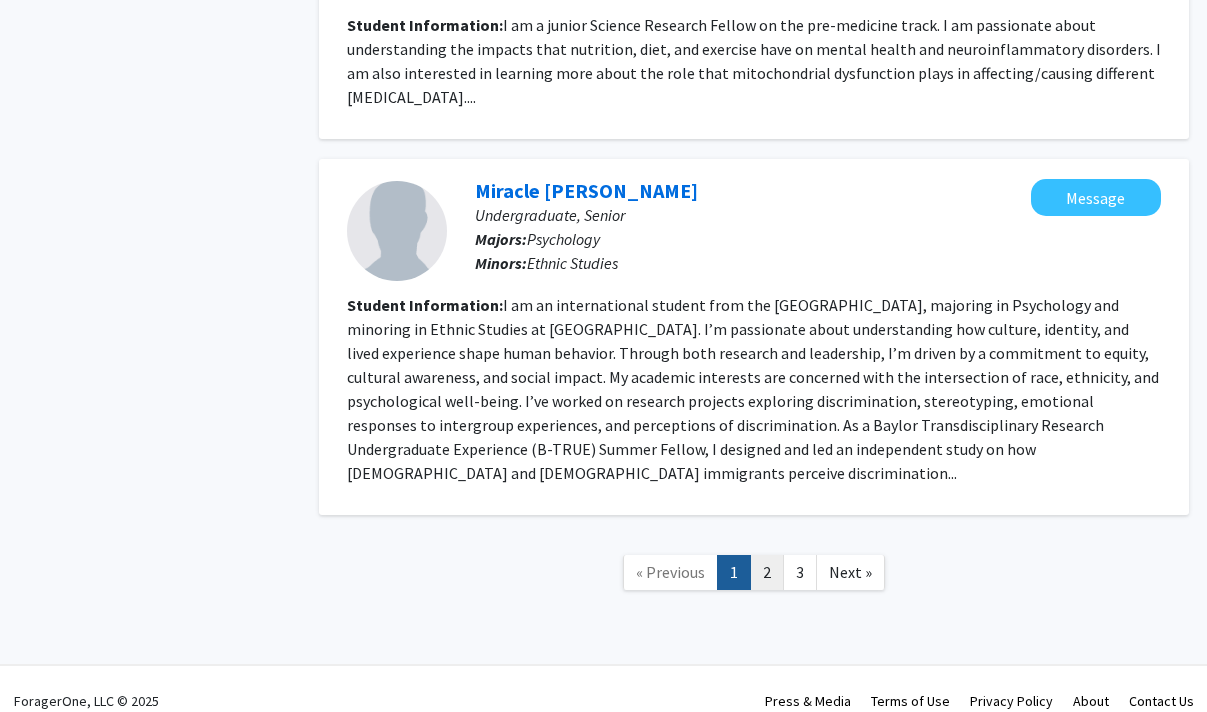 click on "2" 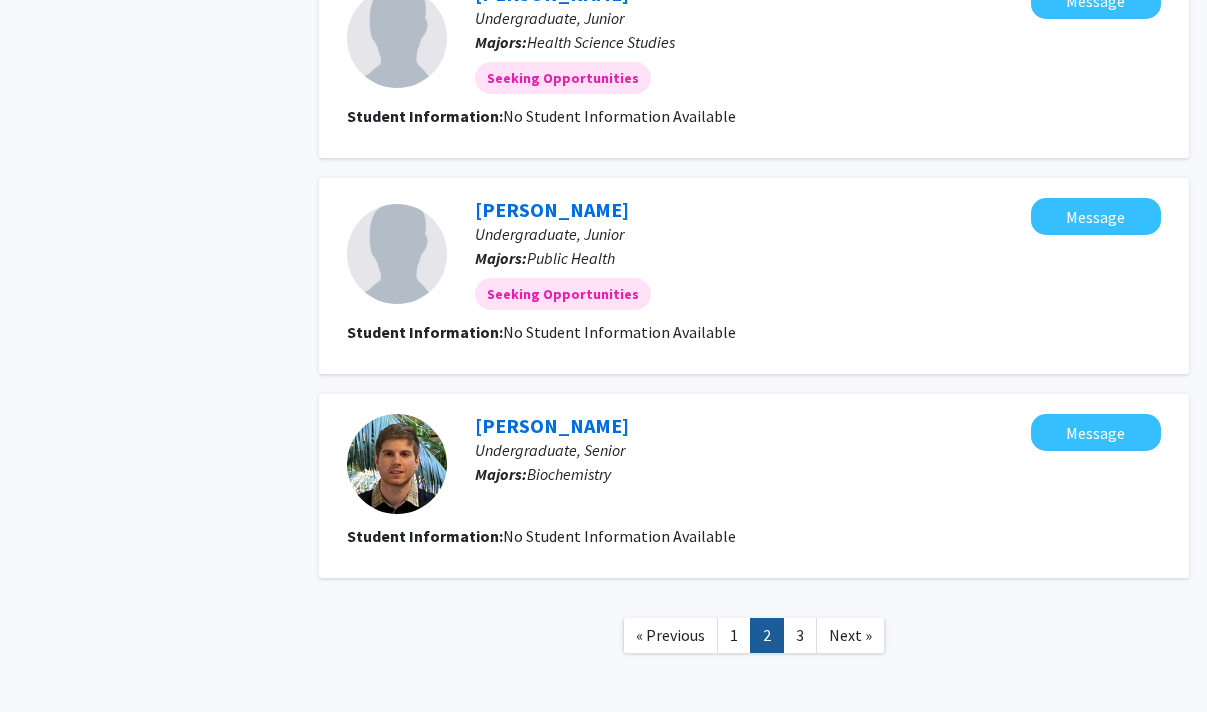 scroll, scrollTop: 1903, scrollLeft: 0, axis: vertical 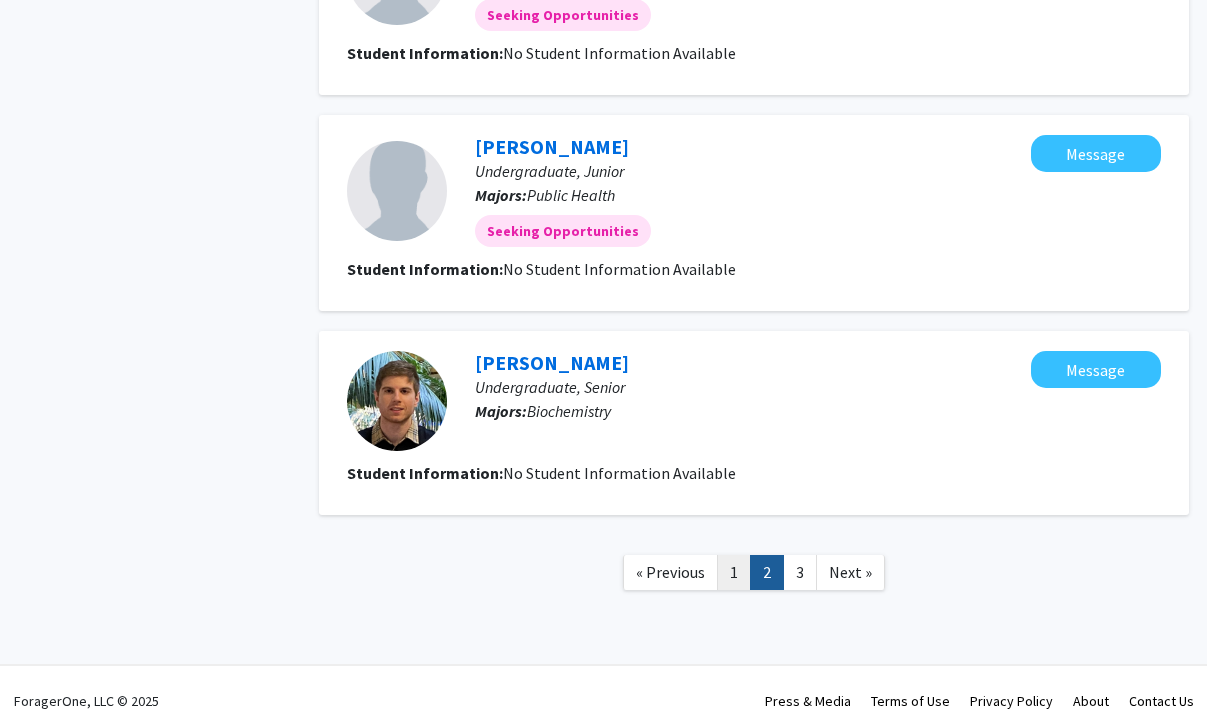 click on "1" 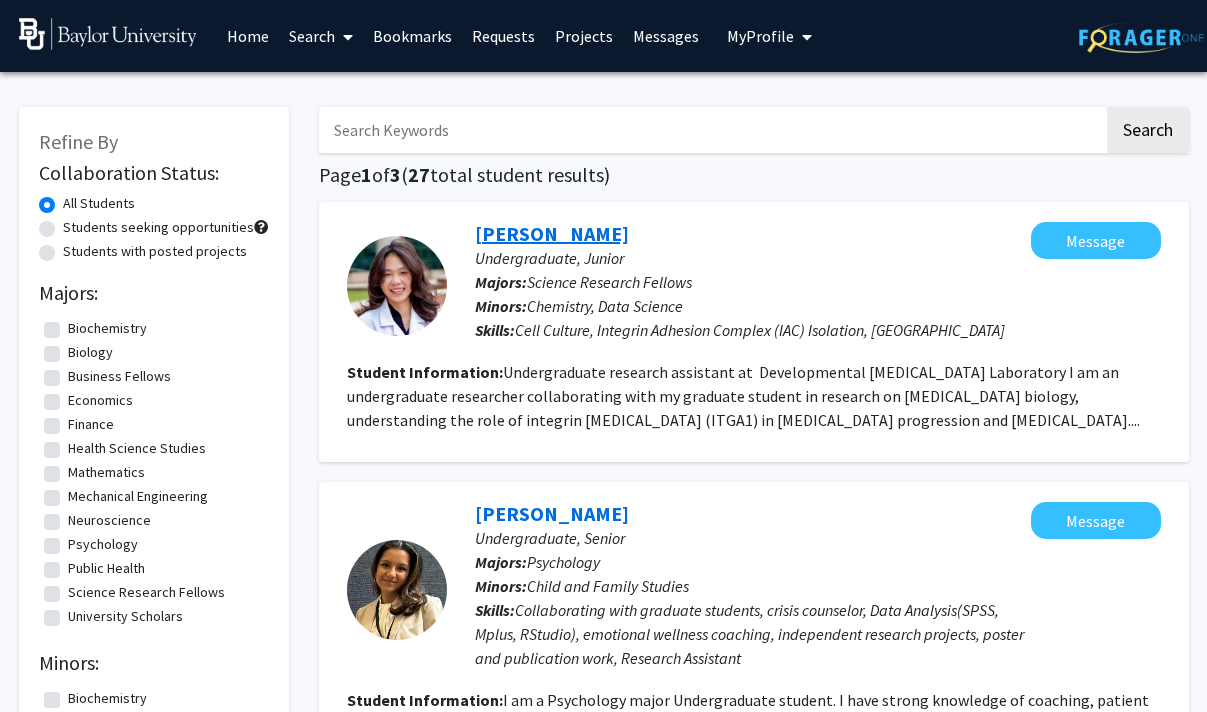 click on "[PERSON_NAME]" 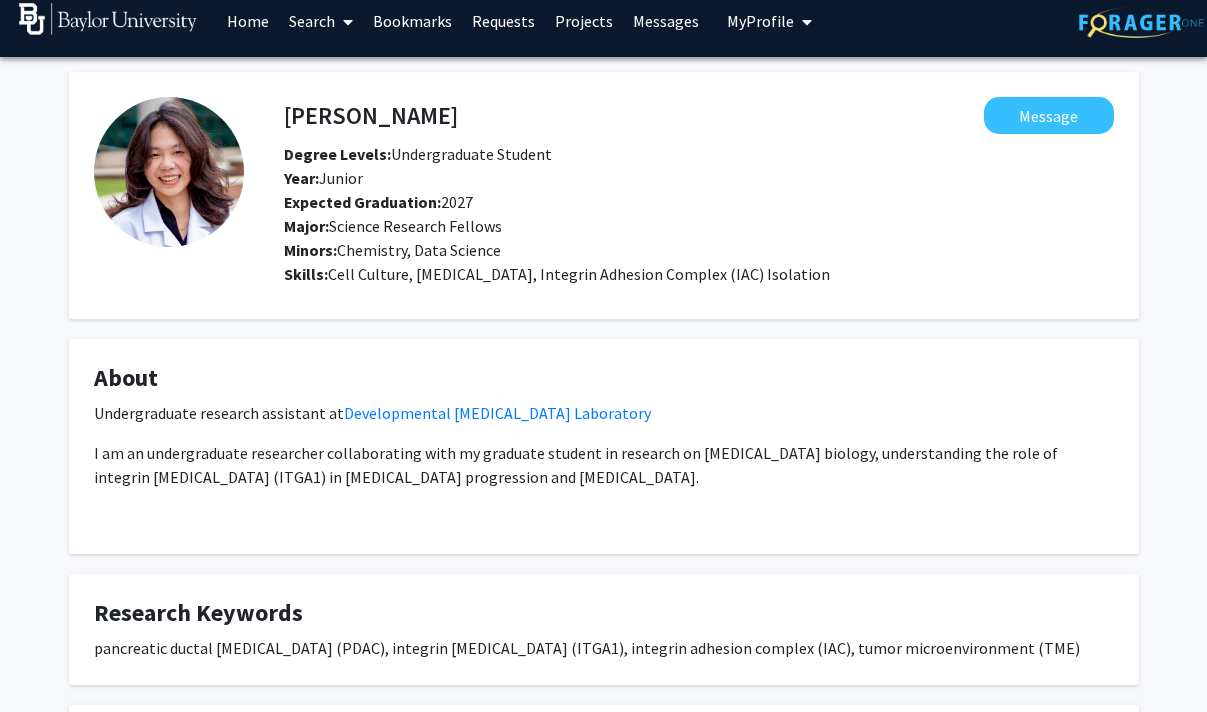 scroll, scrollTop: 0, scrollLeft: 0, axis: both 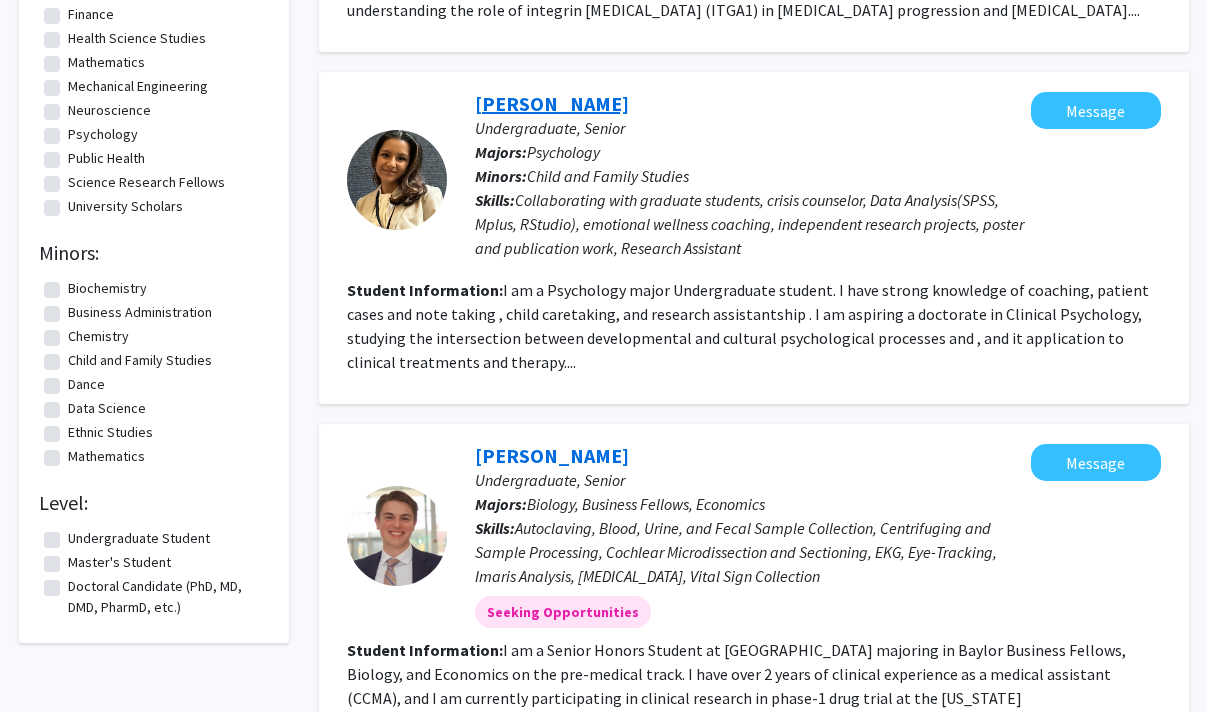 click on "[PERSON_NAME]" 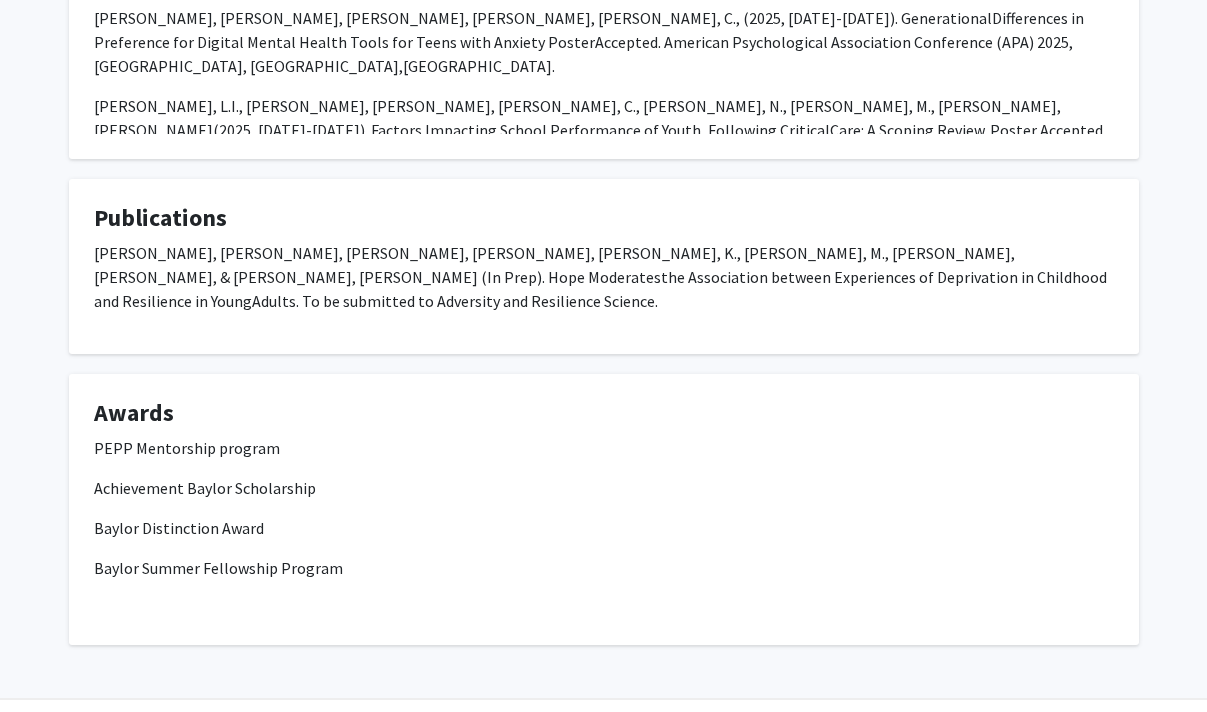 scroll, scrollTop: 905, scrollLeft: 0, axis: vertical 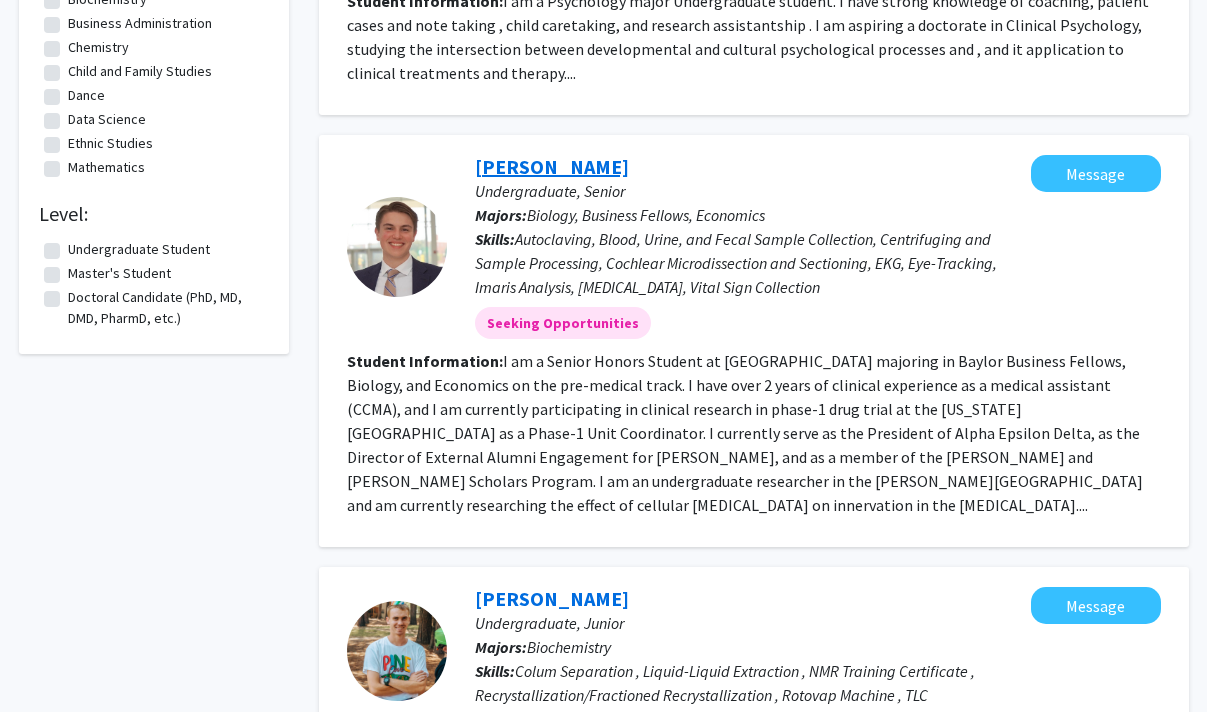 click on "[PERSON_NAME]" 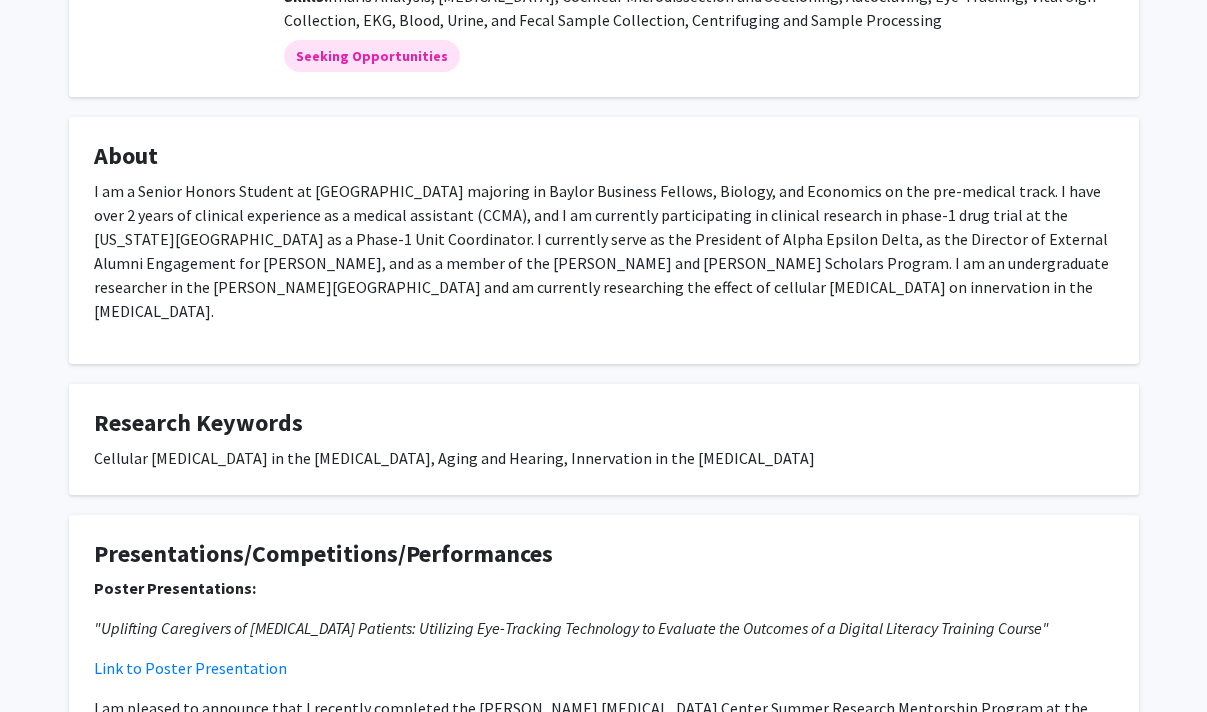 scroll, scrollTop: 0, scrollLeft: 0, axis: both 